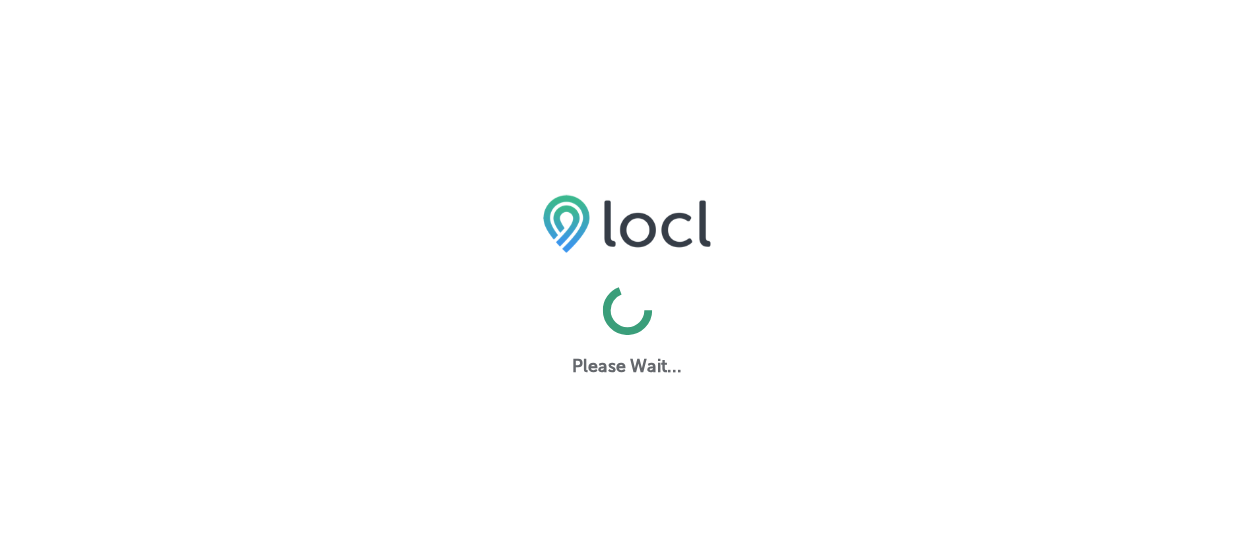 scroll, scrollTop: 0, scrollLeft: 0, axis: both 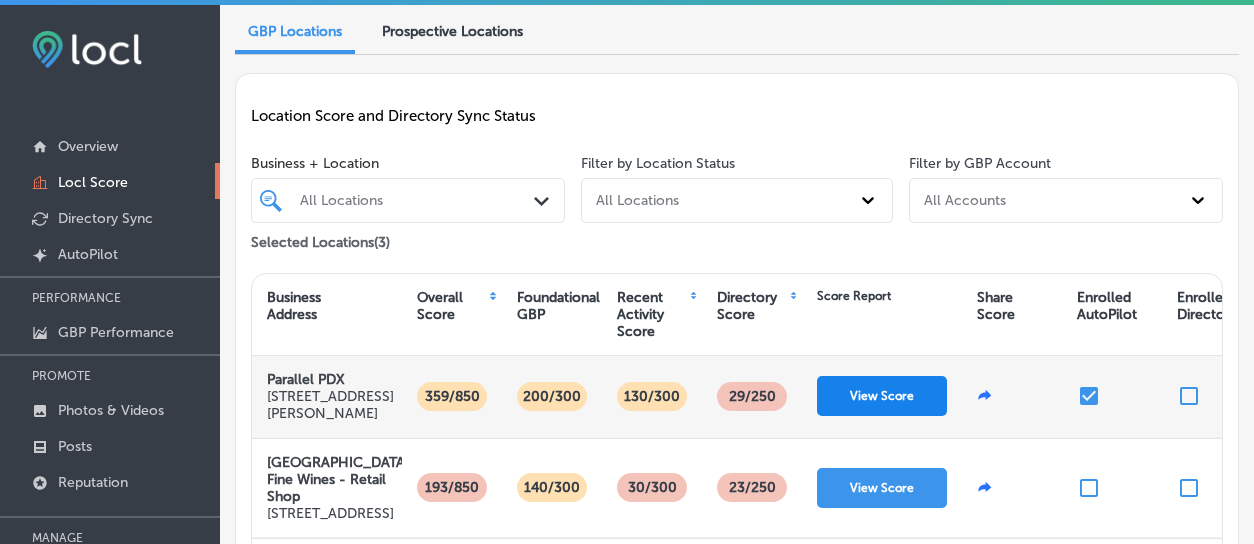 click on "View Score" at bounding box center [882, 396] 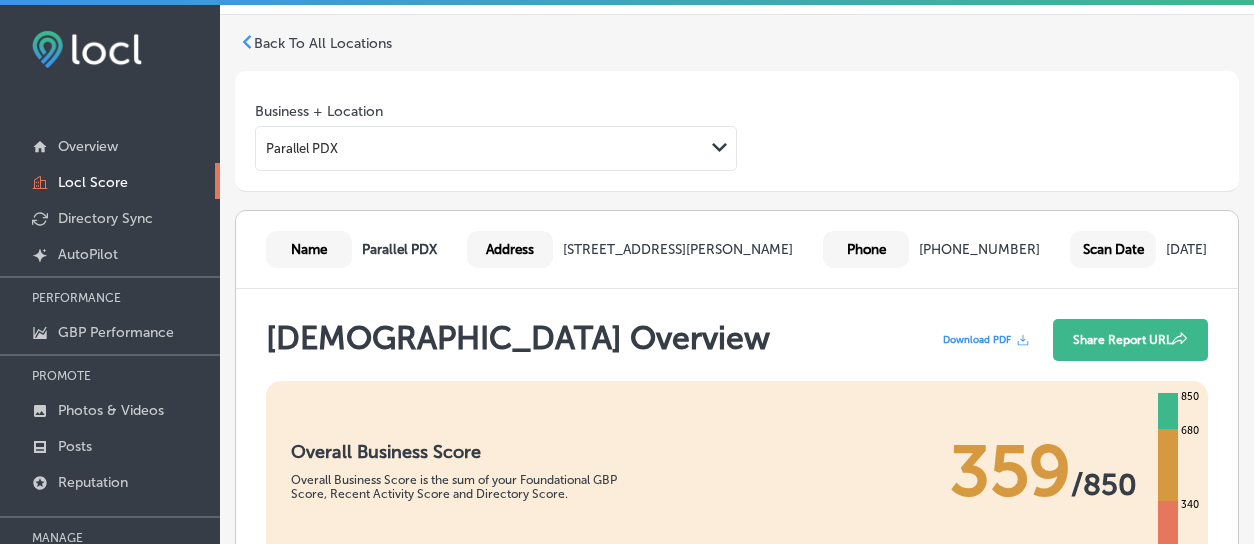 scroll, scrollTop: 0, scrollLeft: 0, axis: both 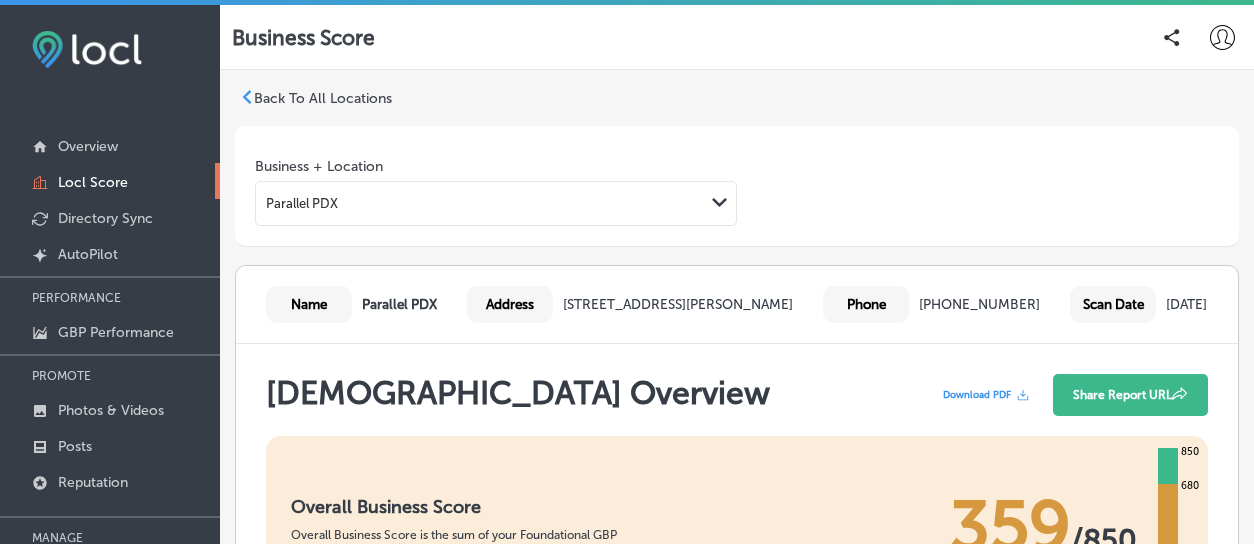 click on "Back To All Locations" at bounding box center [323, 98] 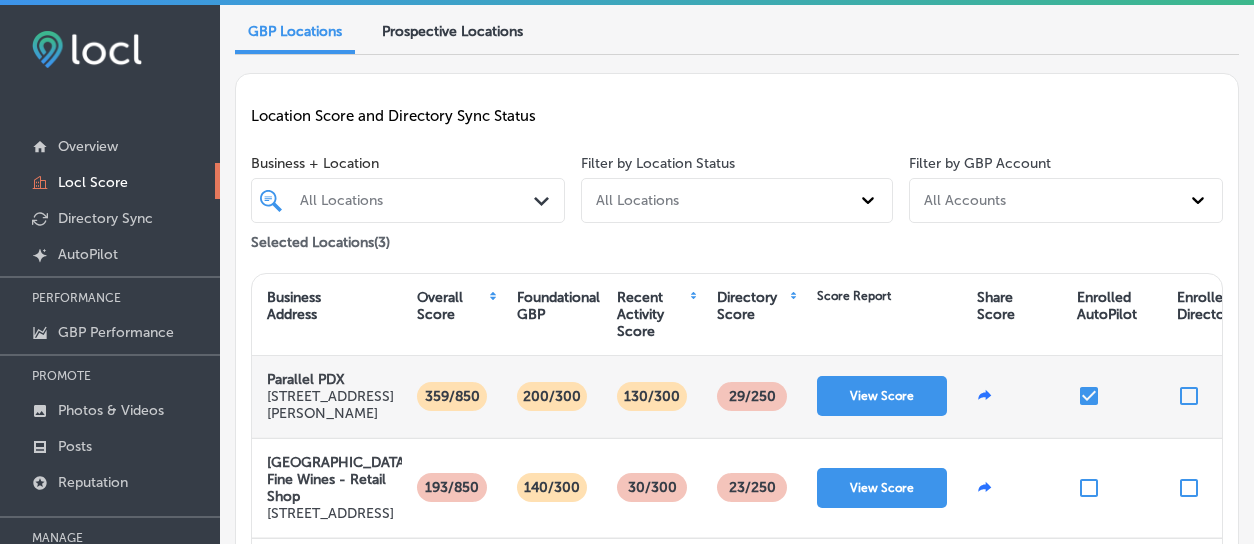 scroll, scrollTop: 0, scrollLeft: 0, axis: both 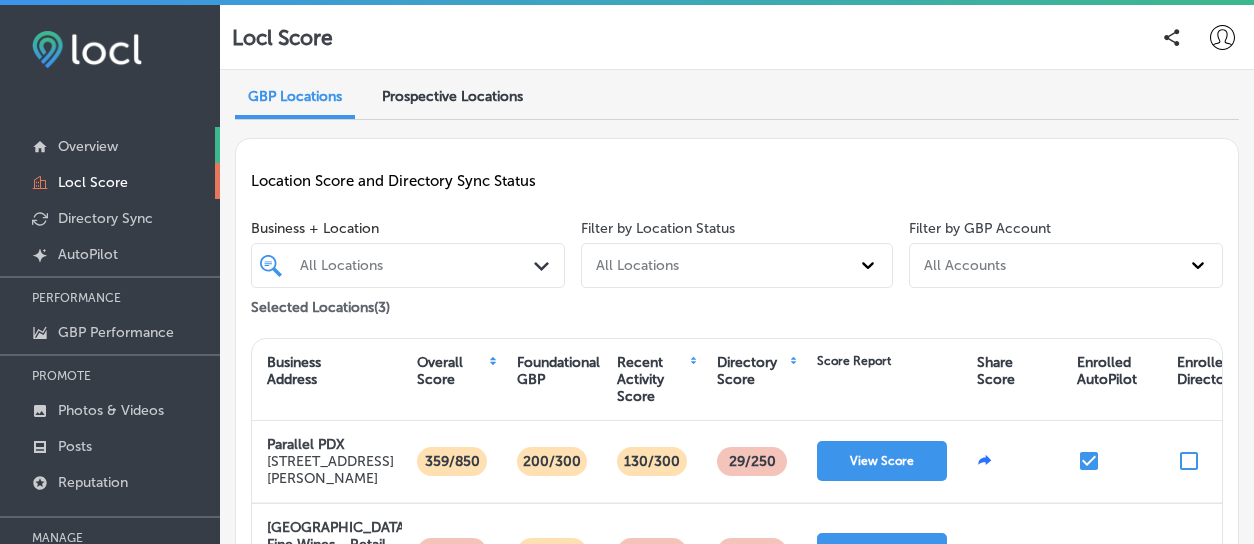 click on "Overview" at bounding box center [110, 145] 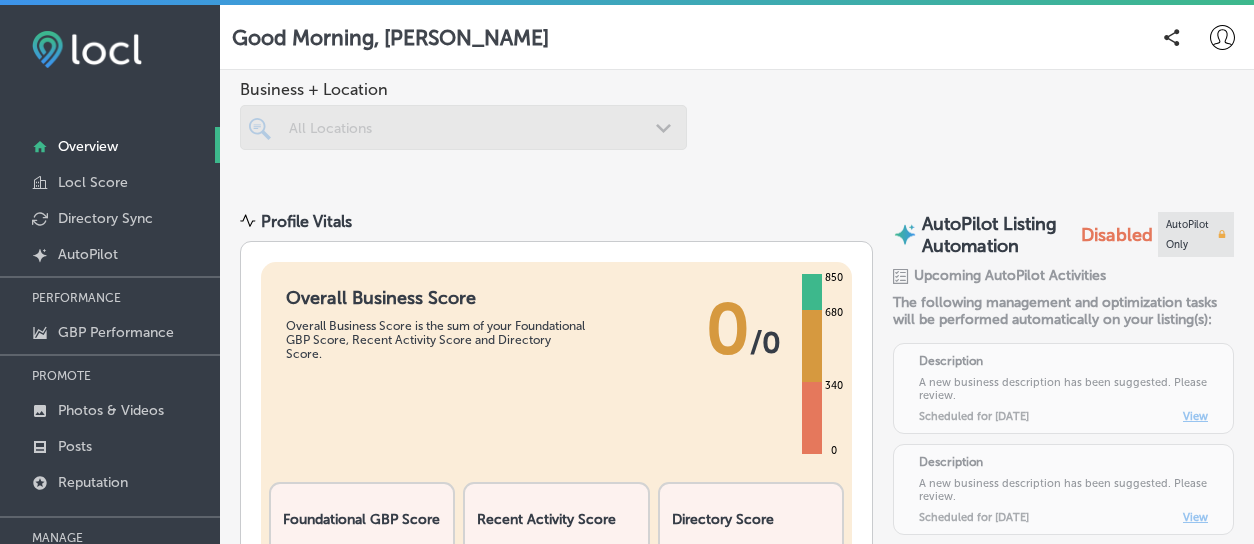 click on "Overview" at bounding box center [110, 145] 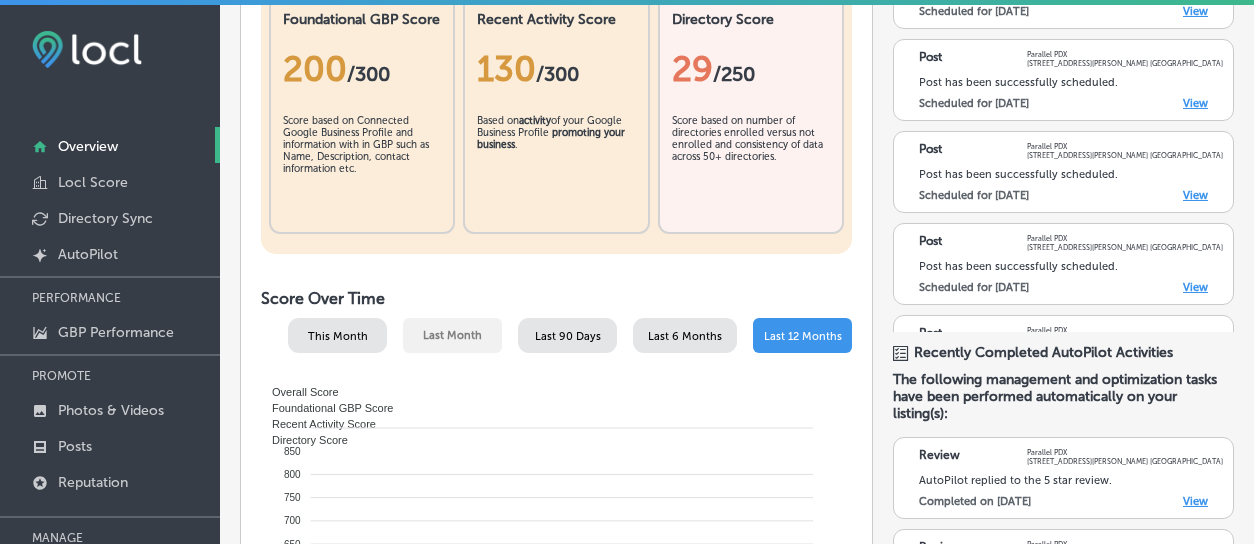 scroll, scrollTop: 900, scrollLeft: 0, axis: vertical 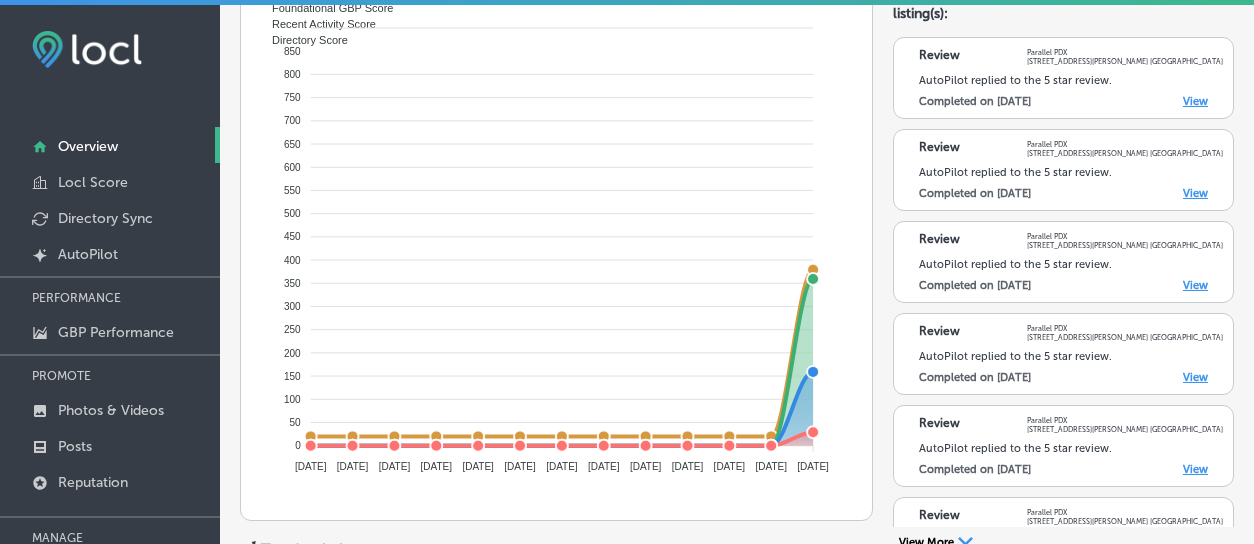 click on "View" at bounding box center [1195, 193] 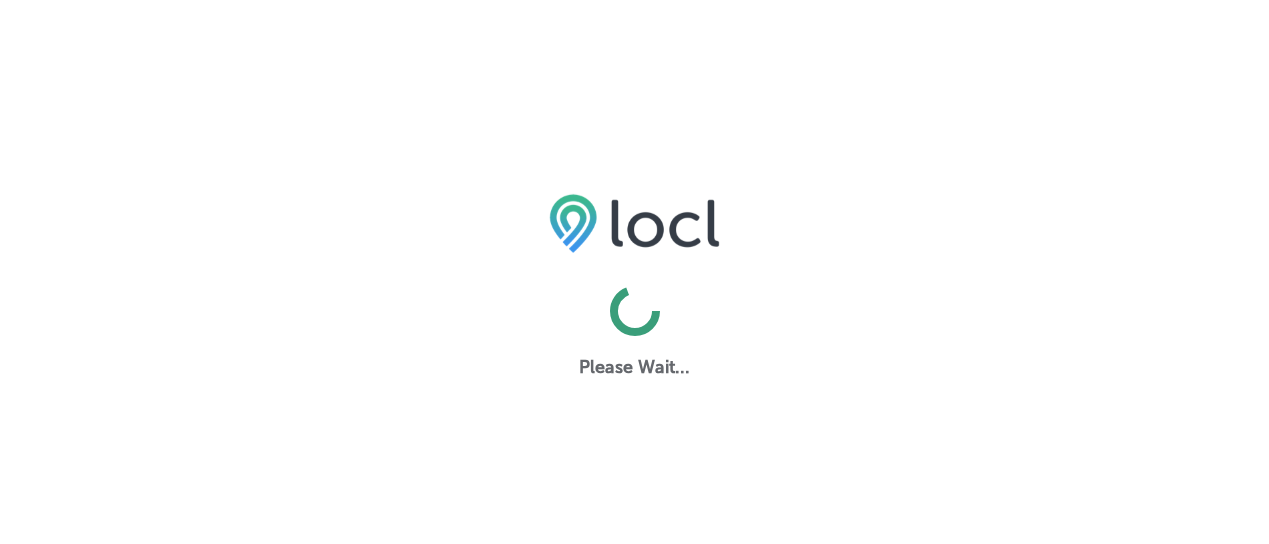 scroll, scrollTop: 0, scrollLeft: 0, axis: both 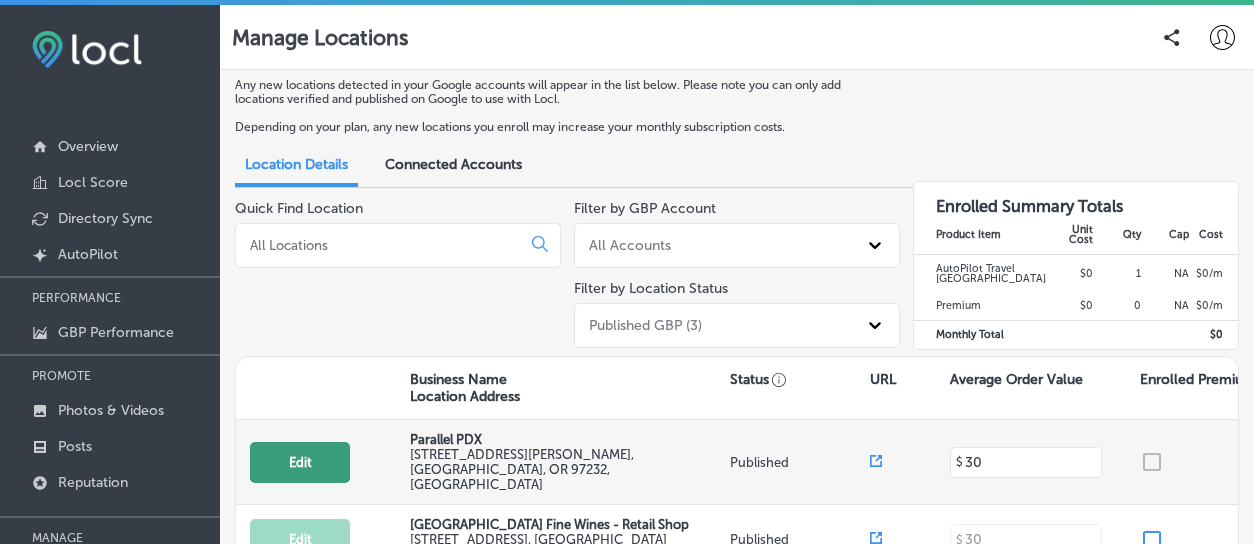 click on "Edit" at bounding box center (300, 462) 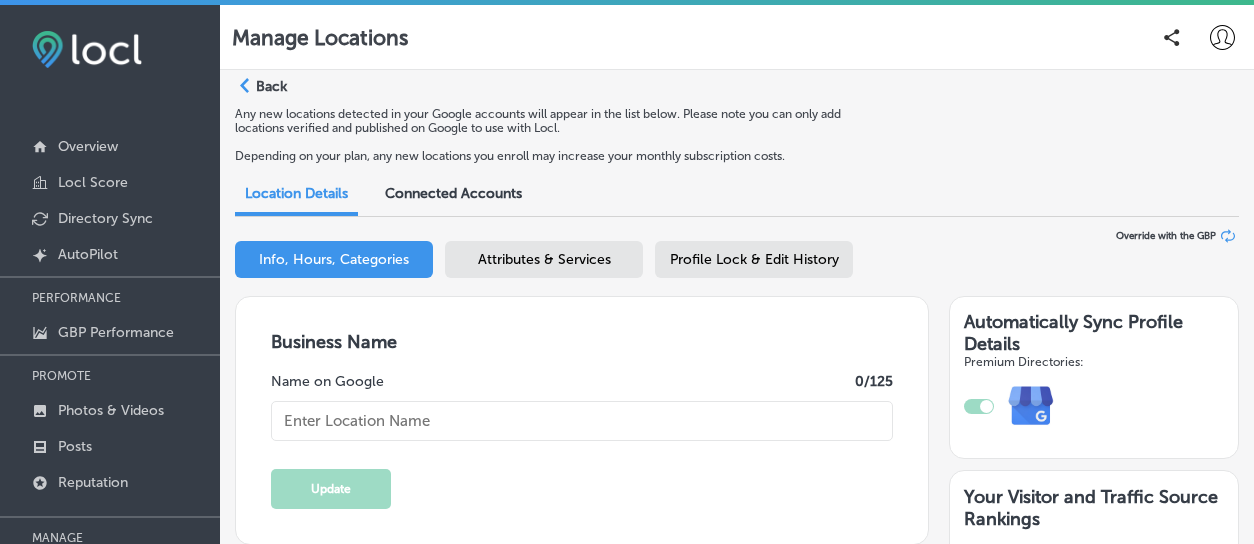 type on "[STREET_ADDRESS][PERSON_NAME]" 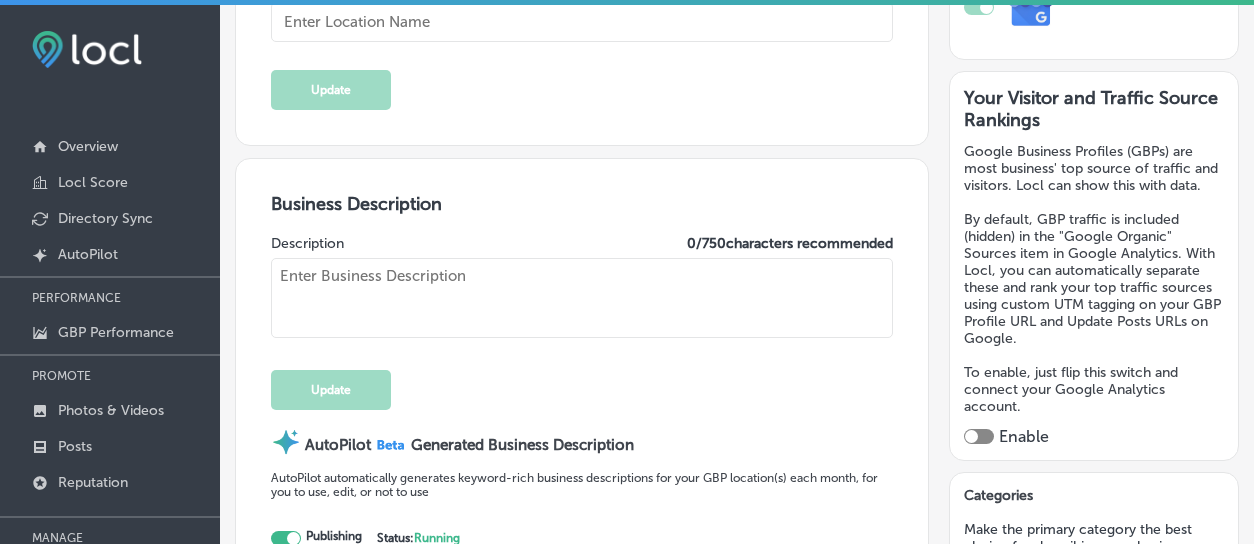 type on "http://parallelpdx.com/" 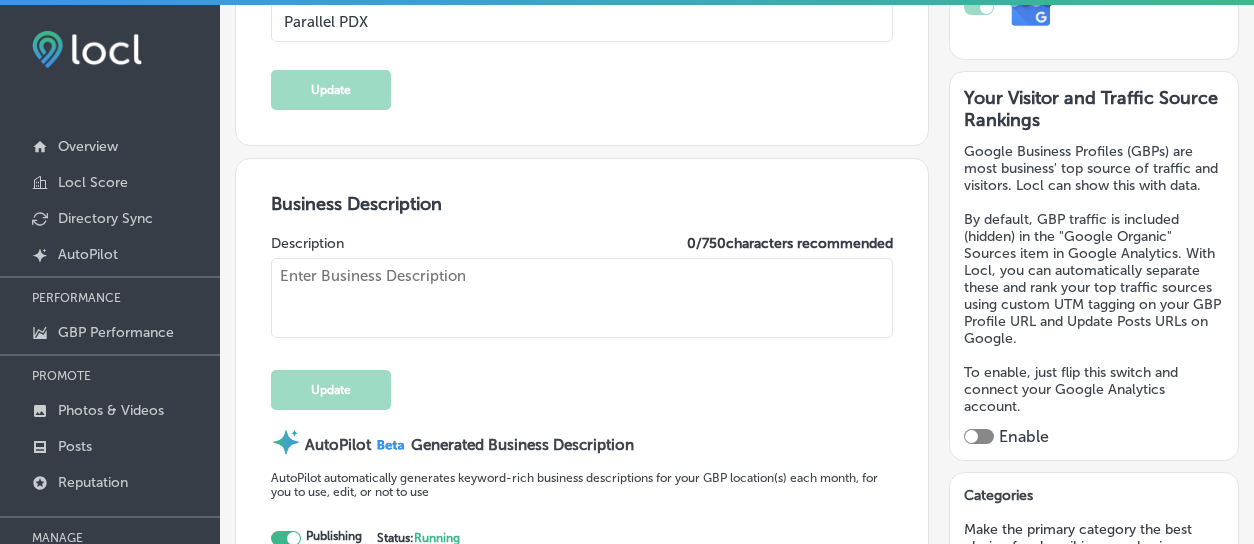 scroll, scrollTop: 400, scrollLeft: 0, axis: vertical 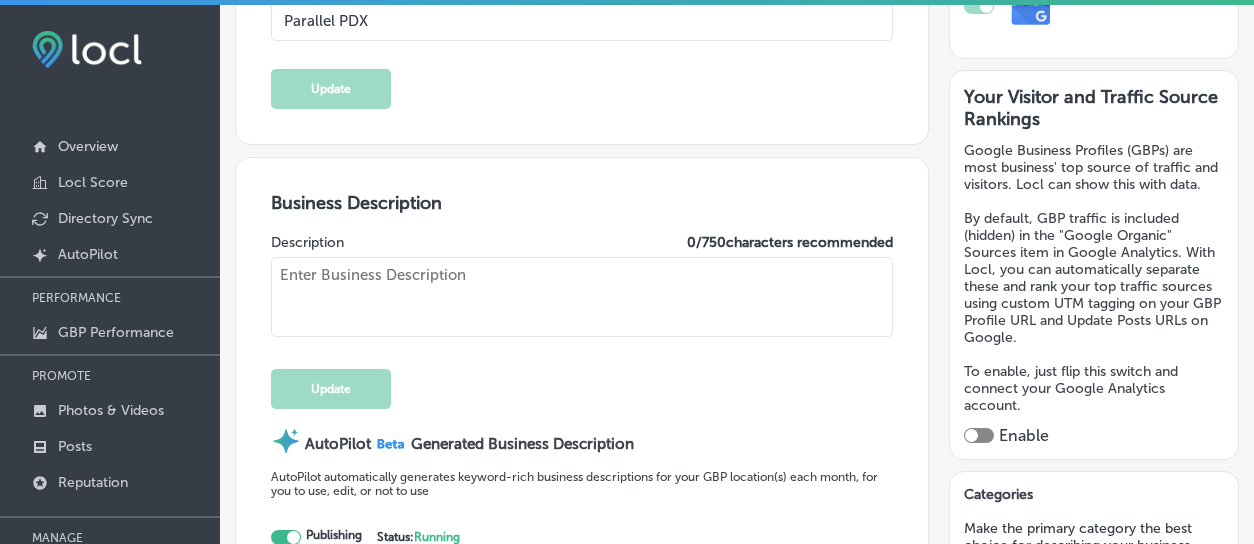 type on "Discover Parallel PDX, a vibrant wine bar where wine takes center stage. Co-founded by Chef Joey Gibson and Sommelier Stacey Gibson, we craft innovative dishes using fresh, local ingredients that perfectly complement our carefully curated wine selections. Our approachable and affordable offerings ensure that every visit is a delightful experience. In addition to our extensive wine list, enjoy a variety of cocktails, beer, and ciders. Join us at Parallel, where every sip and bite invites you to savor the best of what a wine bar can offer." 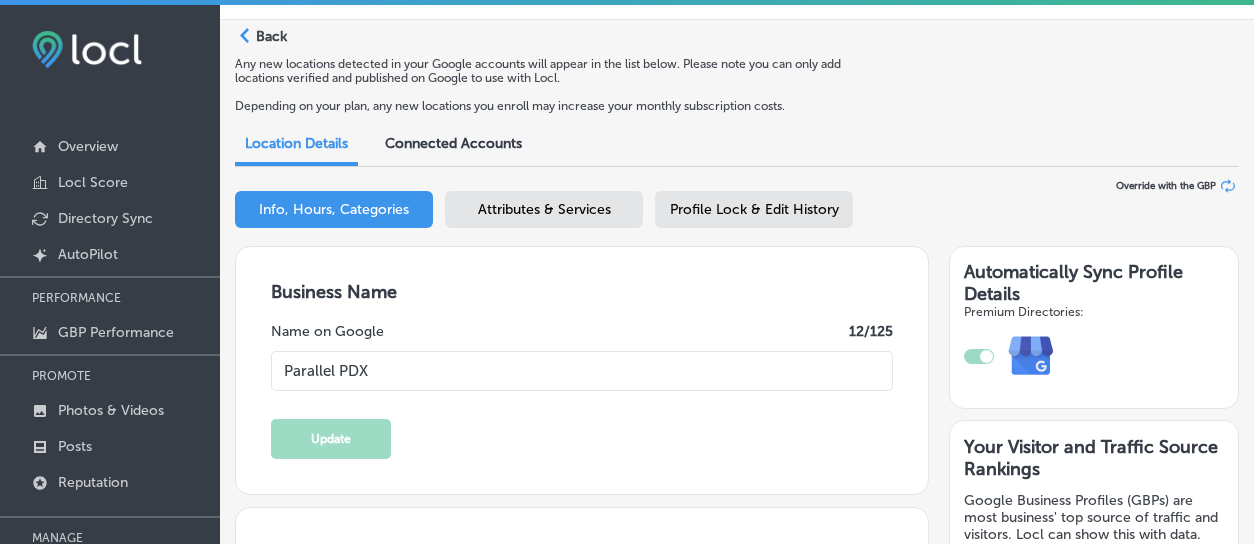 scroll, scrollTop: 0, scrollLeft: 0, axis: both 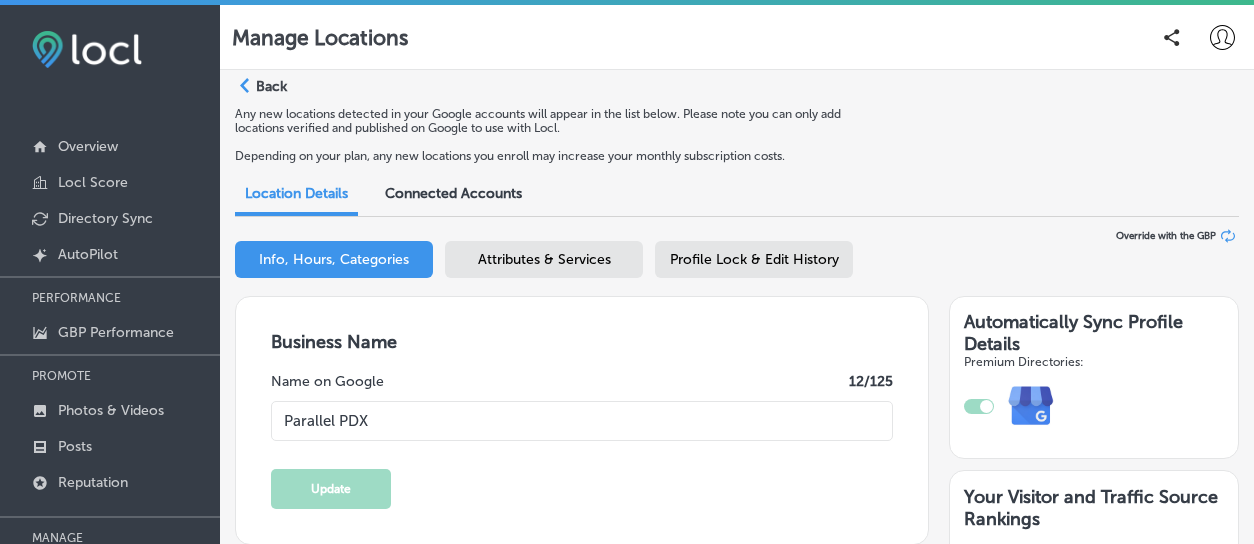 click on "Connected Accounts" at bounding box center (453, 195) 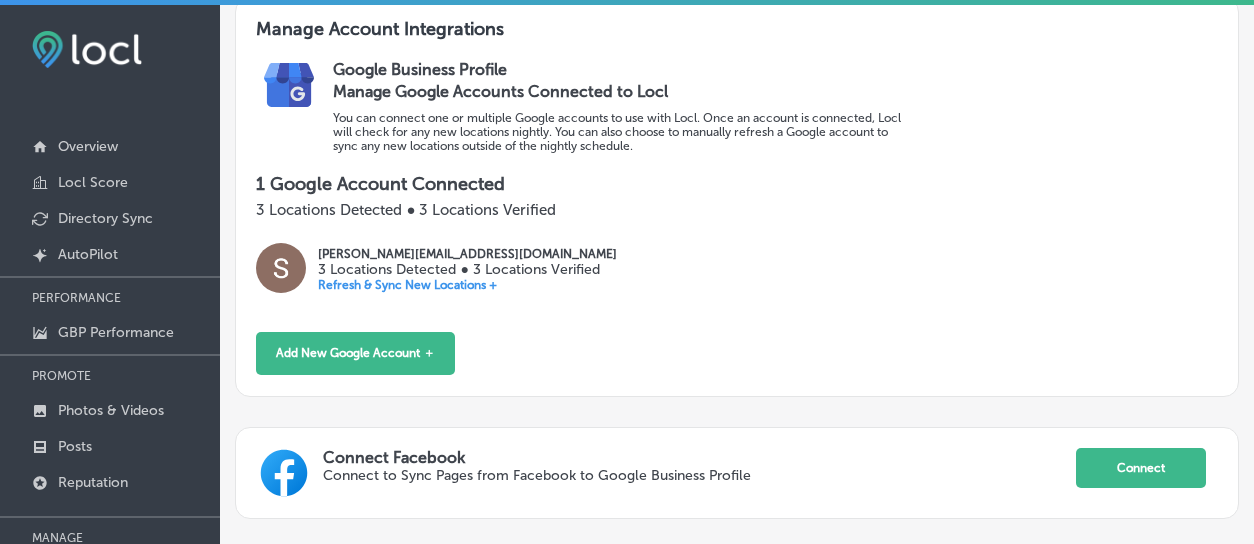 scroll, scrollTop: 230, scrollLeft: 0, axis: vertical 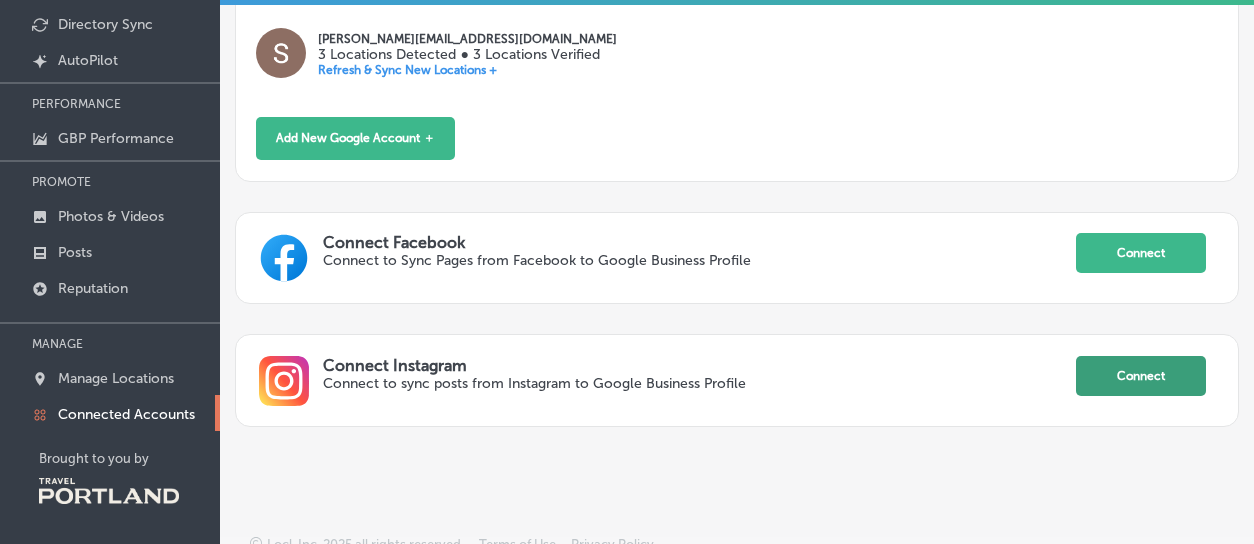 click on "Connect" at bounding box center (1141, 376) 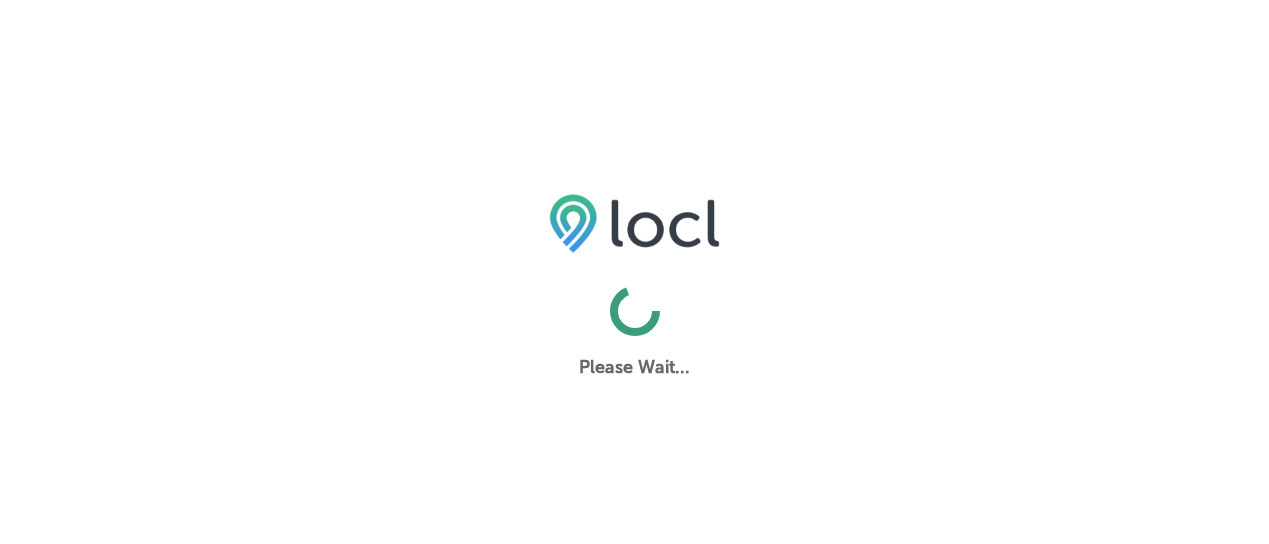 scroll, scrollTop: 0, scrollLeft: 0, axis: both 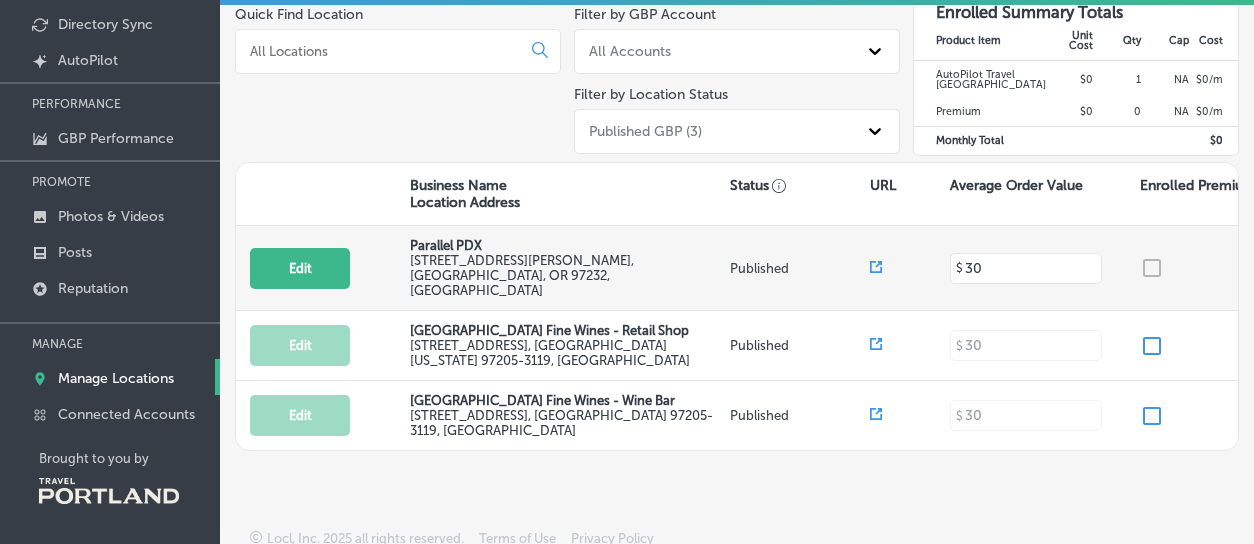 click at bounding box center [1212, 268] 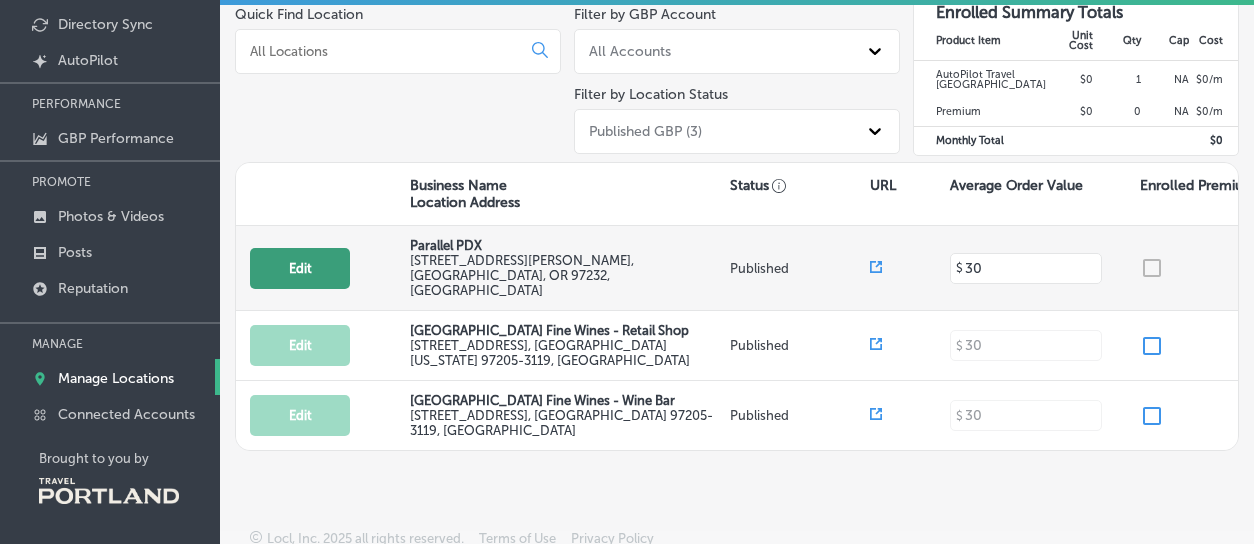 click on "Edit" at bounding box center (300, 268) 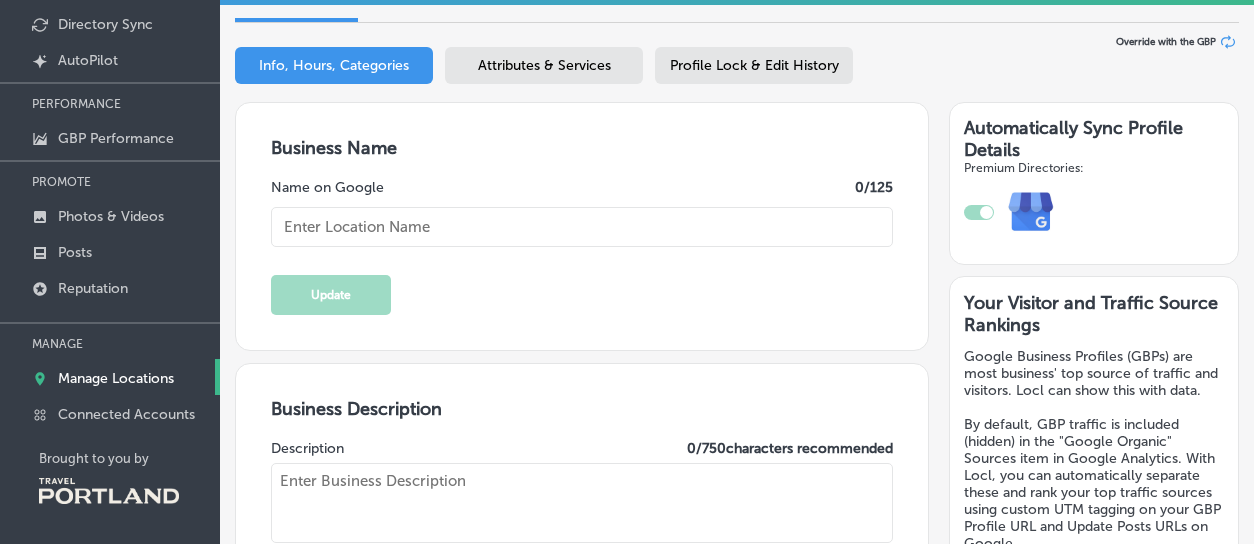 type on "Parallel PDX" 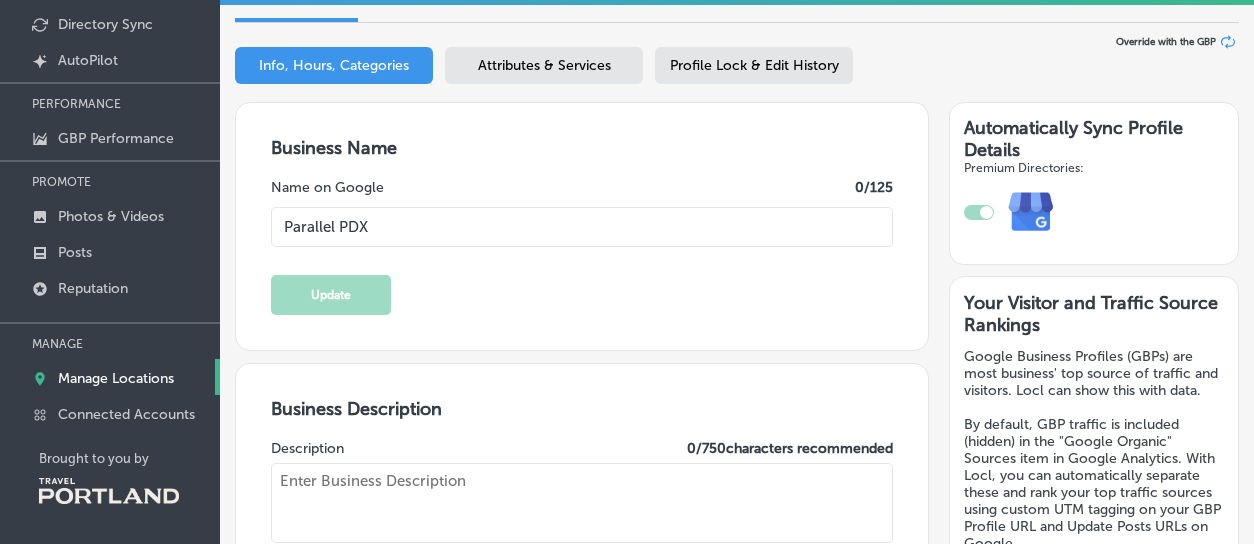 type on "Discover Parallel PDX, a vibrant wine bar where wine takes center stage. Co-founded by Chef [PERSON_NAME] and Sommelier [PERSON_NAME], we craft innovative dishes using fresh, local ingredients that perfectly complement our carefully curated wine selections. Our approachable and affordable offerings ensure that every visit is a delightful experience. In addition to our extensive wine list, enjoy a variety of cocktails, beer, and ciders. Join us at Parallel, where every sip and bite invites you to savor the best of what a wine bar can offer." 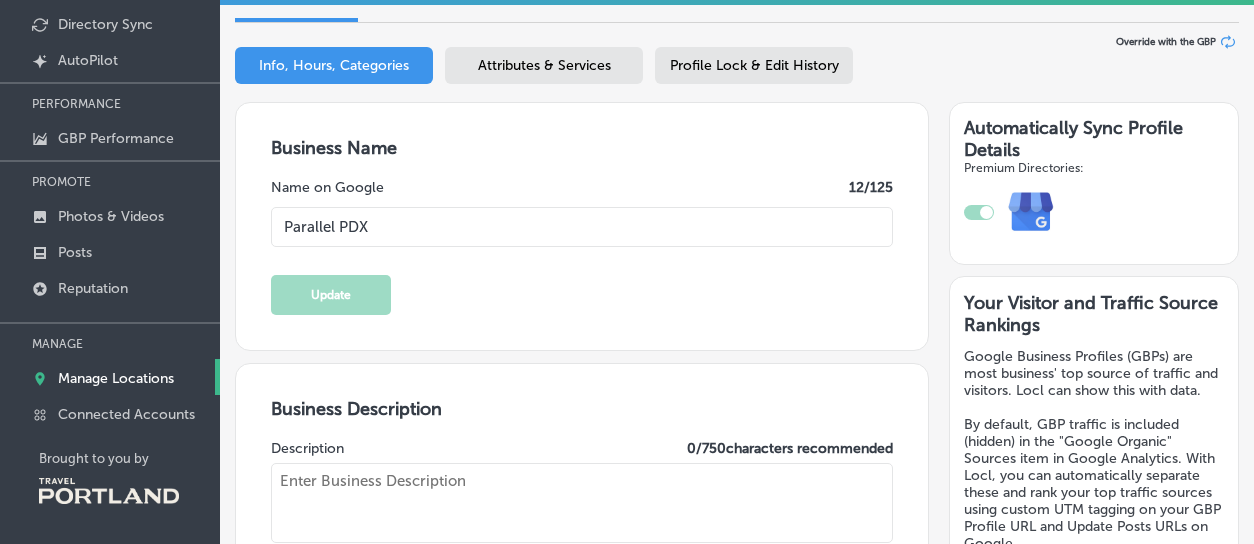 type on "[STREET_ADDRESS][PERSON_NAME]" 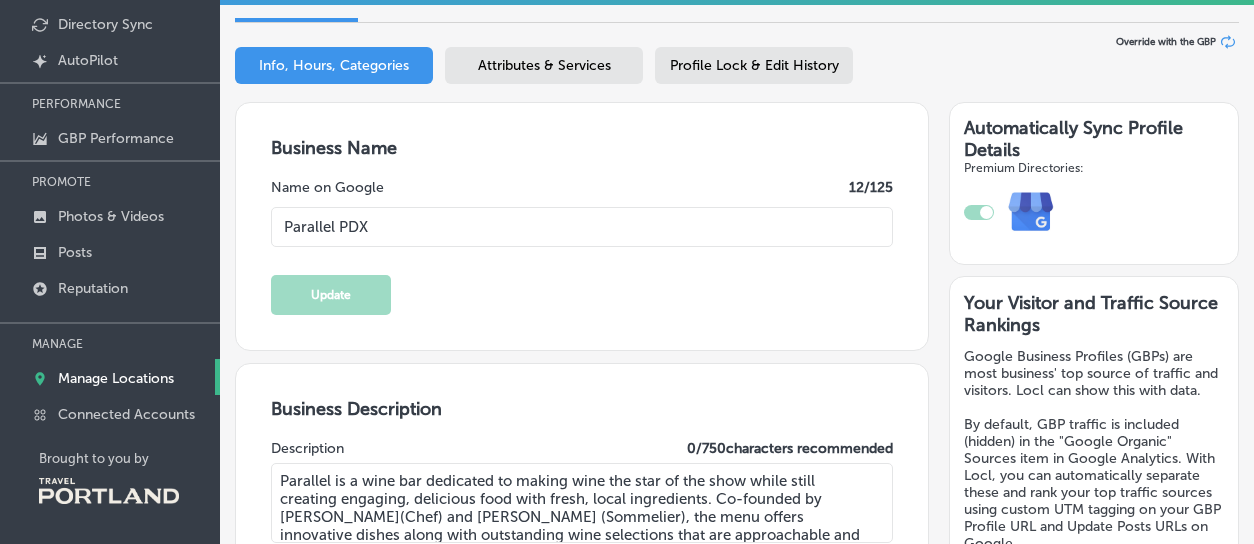 type on "+1 971 339 3143" 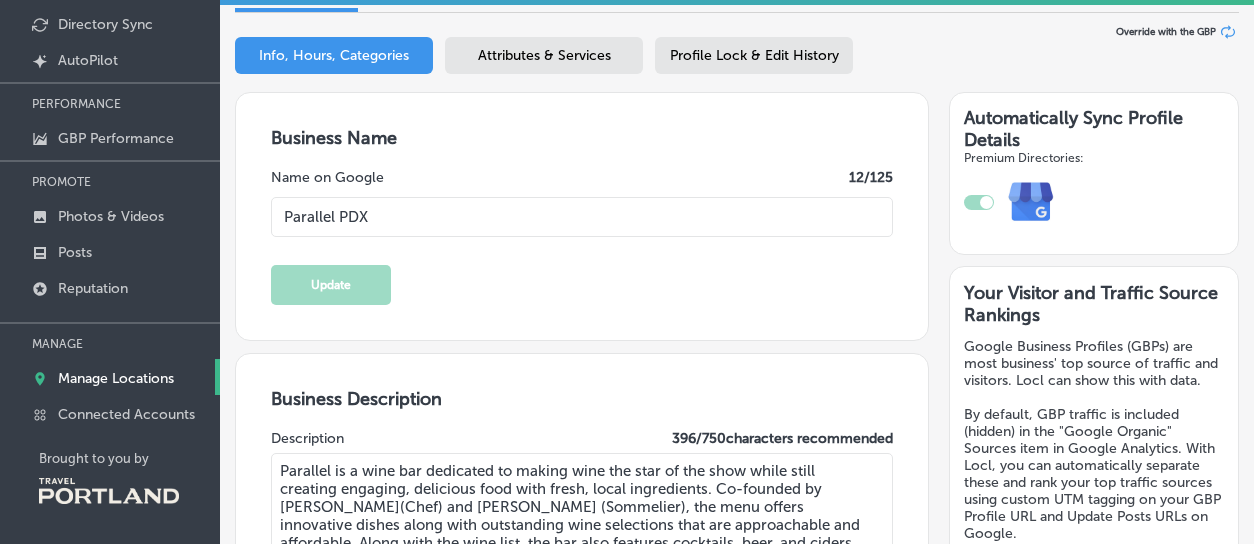 scroll, scrollTop: 0, scrollLeft: 0, axis: both 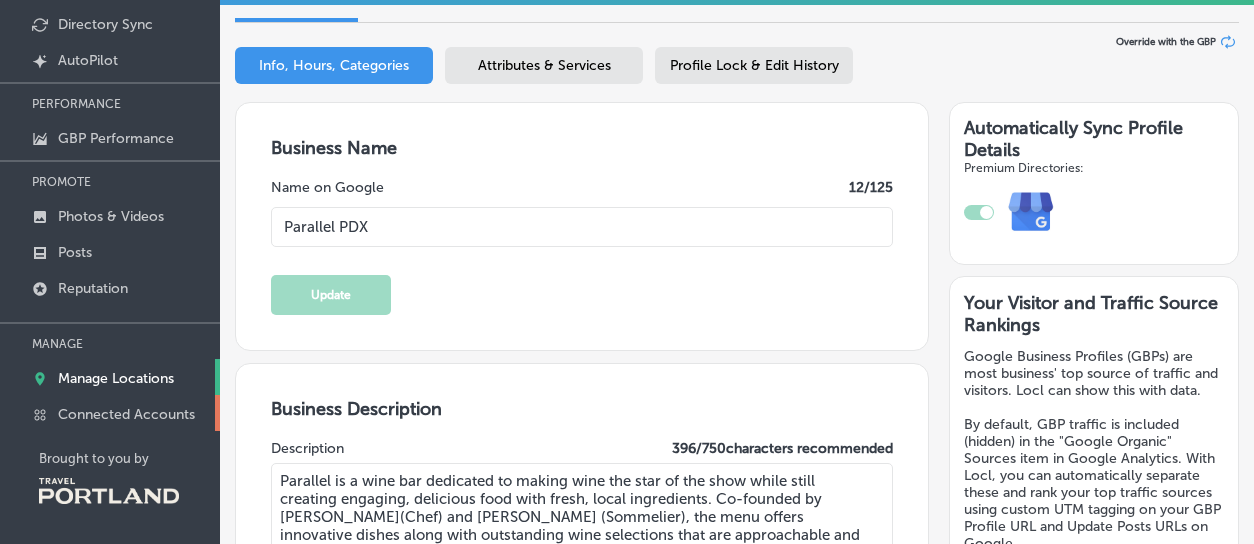 click on "Connected Accounts" at bounding box center [126, 414] 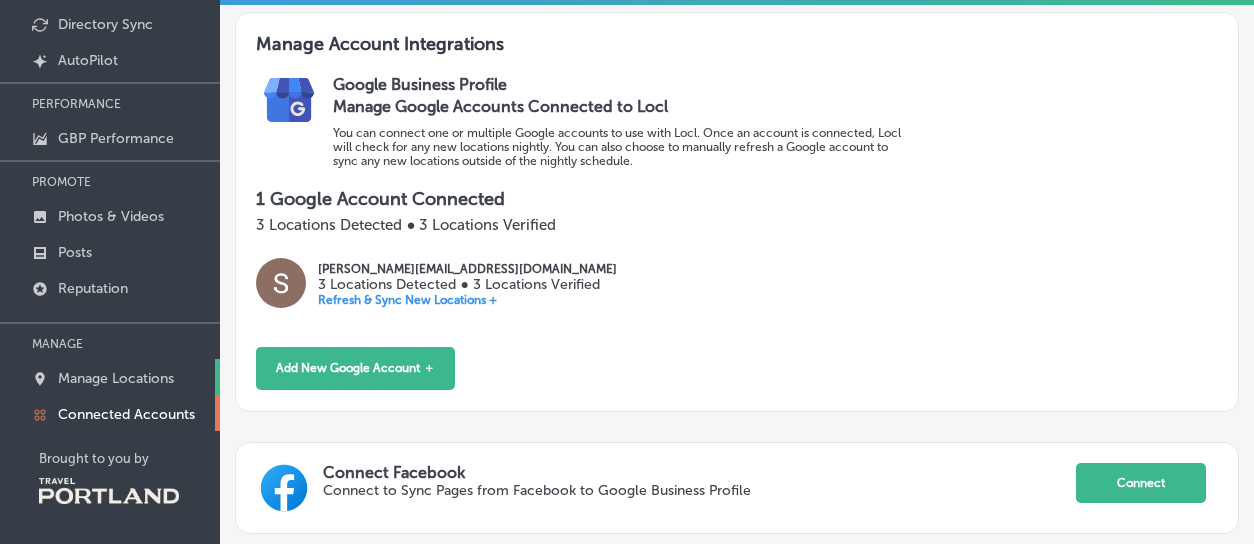 click on "Manage Locations" at bounding box center [116, 378] 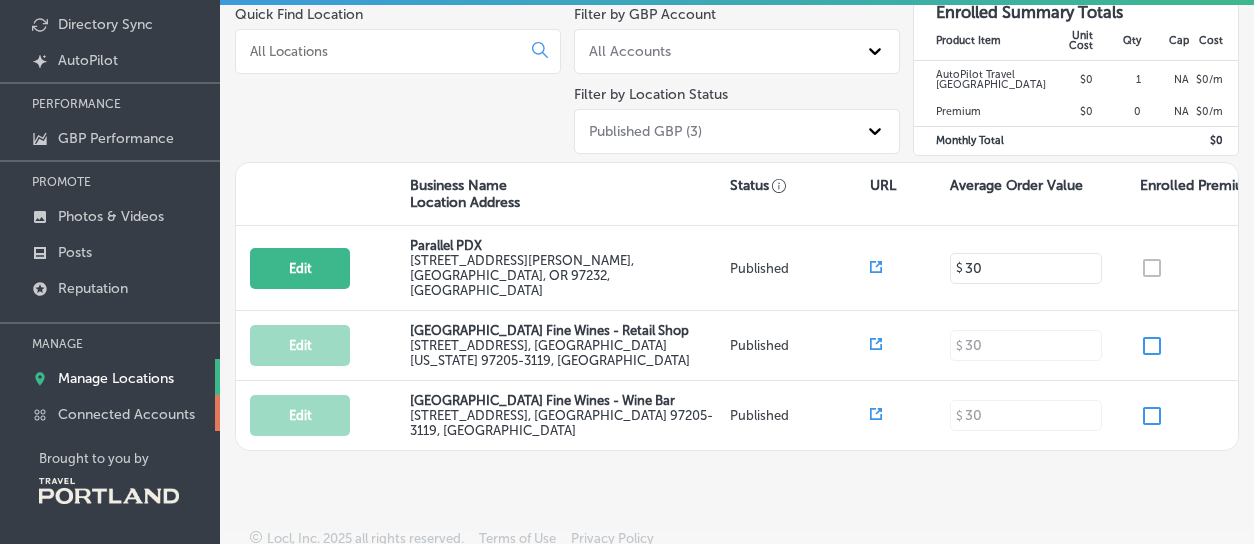 click on "Connected Accounts" at bounding box center (126, 414) 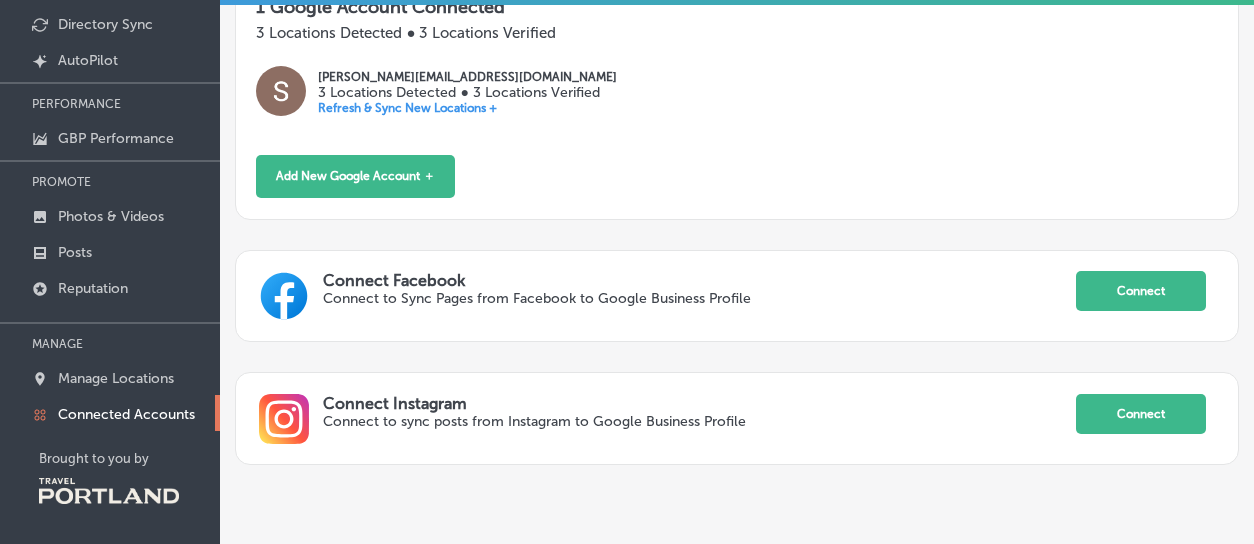 scroll, scrollTop: 230, scrollLeft: 0, axis: vertical 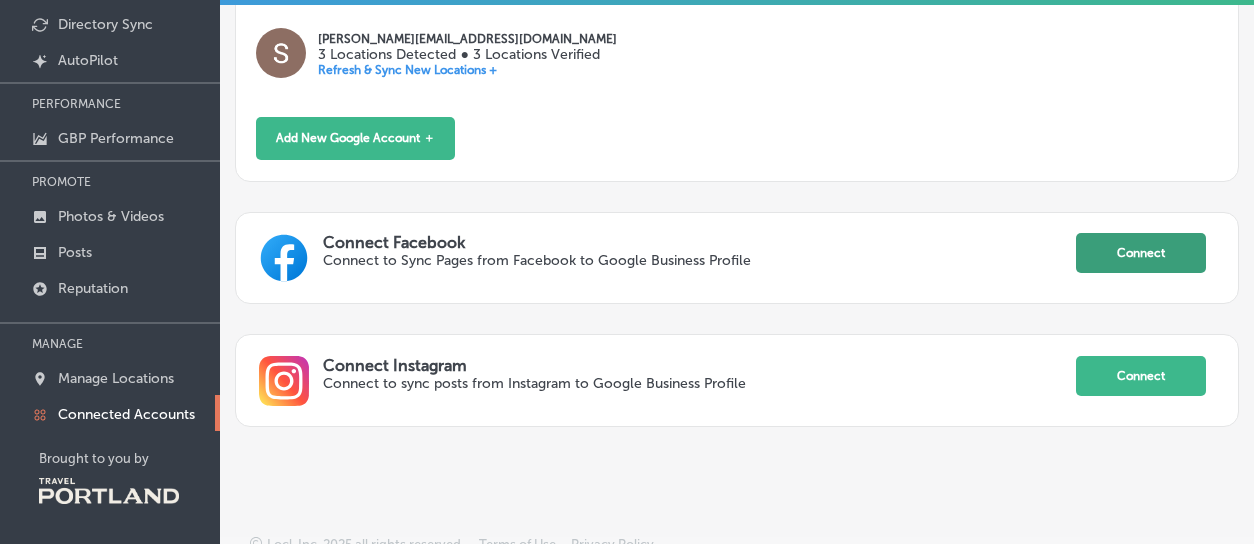 click on "Connect" at bounding box center [1141, 253] 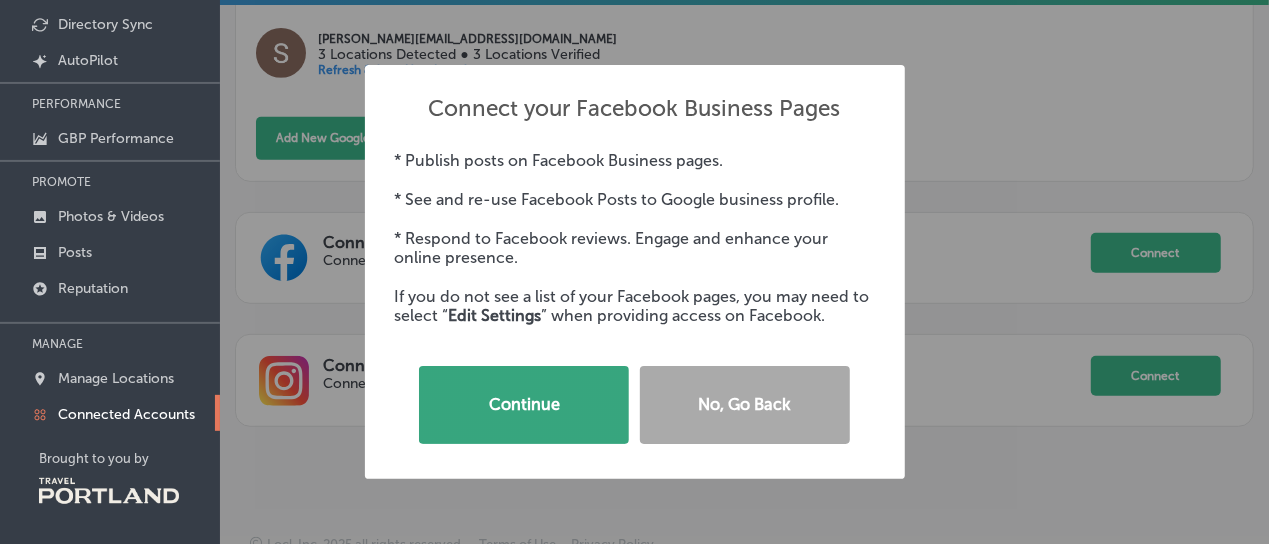 click on "Continue" at bounding box center (524, 405) 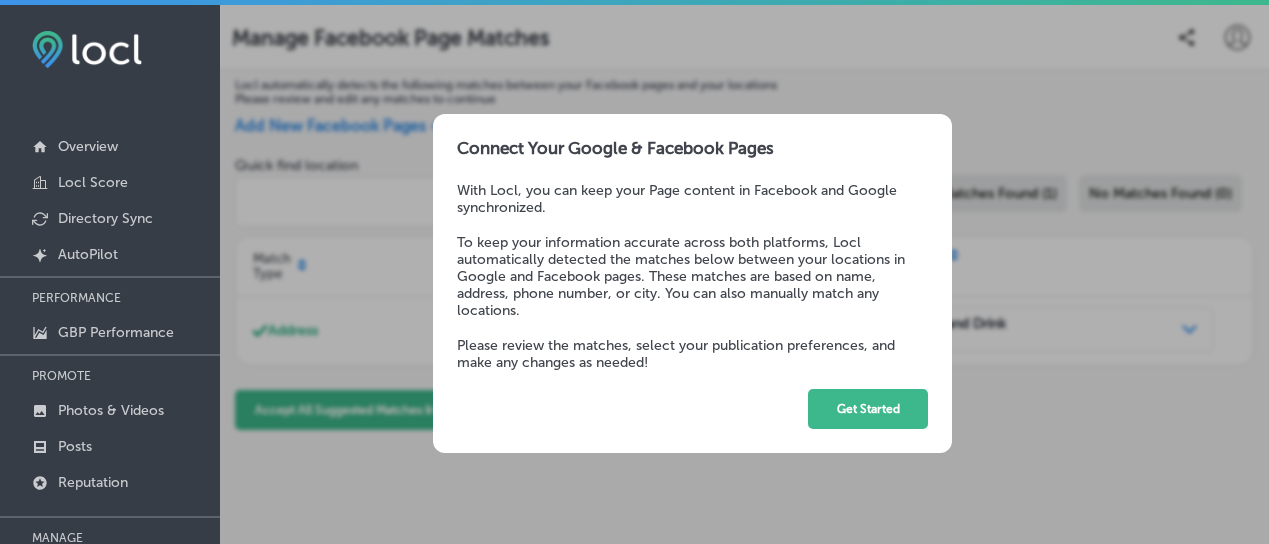 scroll, scrollTop: 0, scrollLeft: 0, axis: both 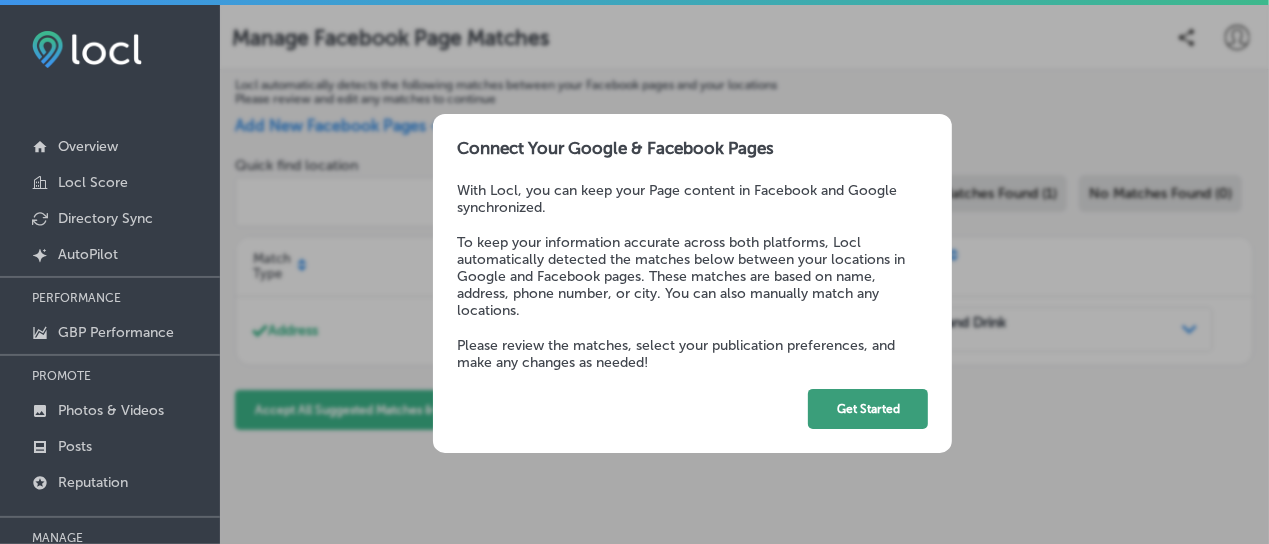 click on "Get Started" at bounding box center [868, 409] 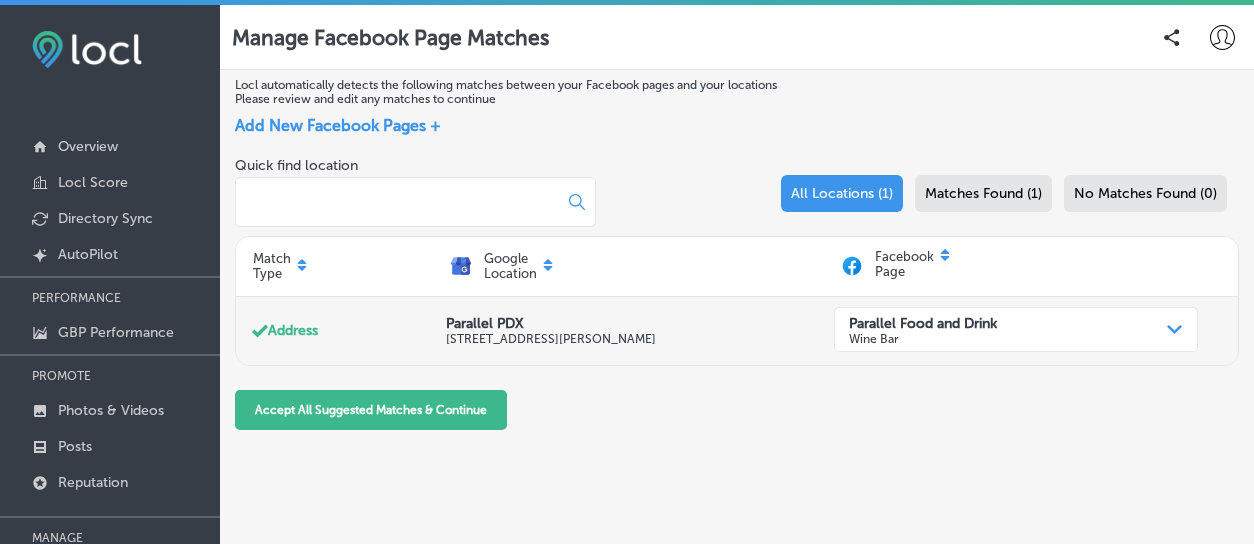 click on "Path
Created with Sketch." at bounding box center (1175, 330) 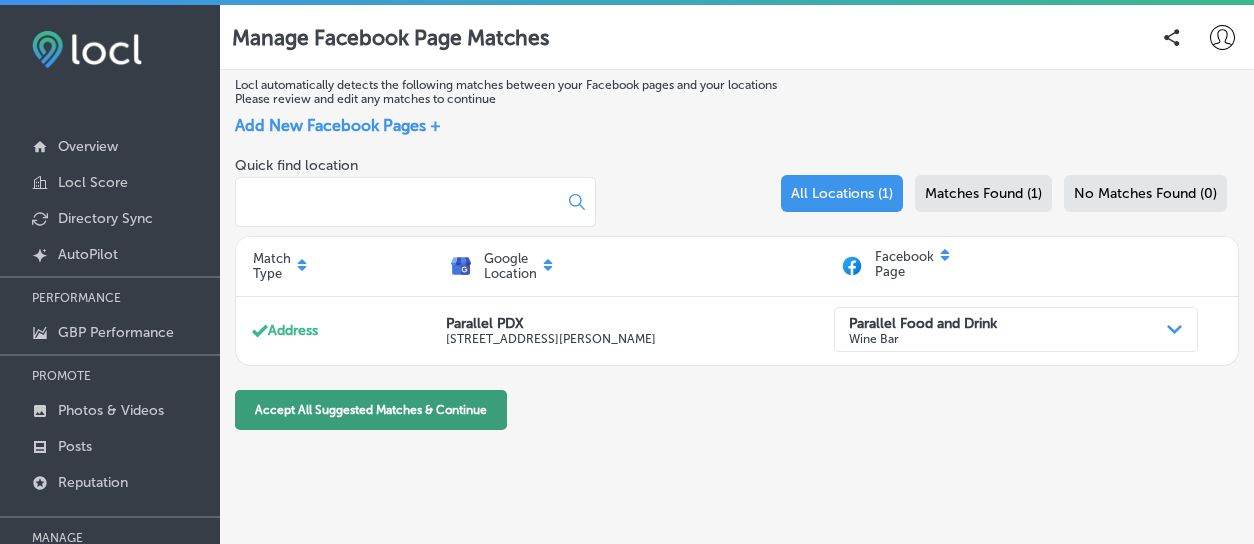 click on "Accept All Suggested Matches & Continue" at bounding box center [371, 410] 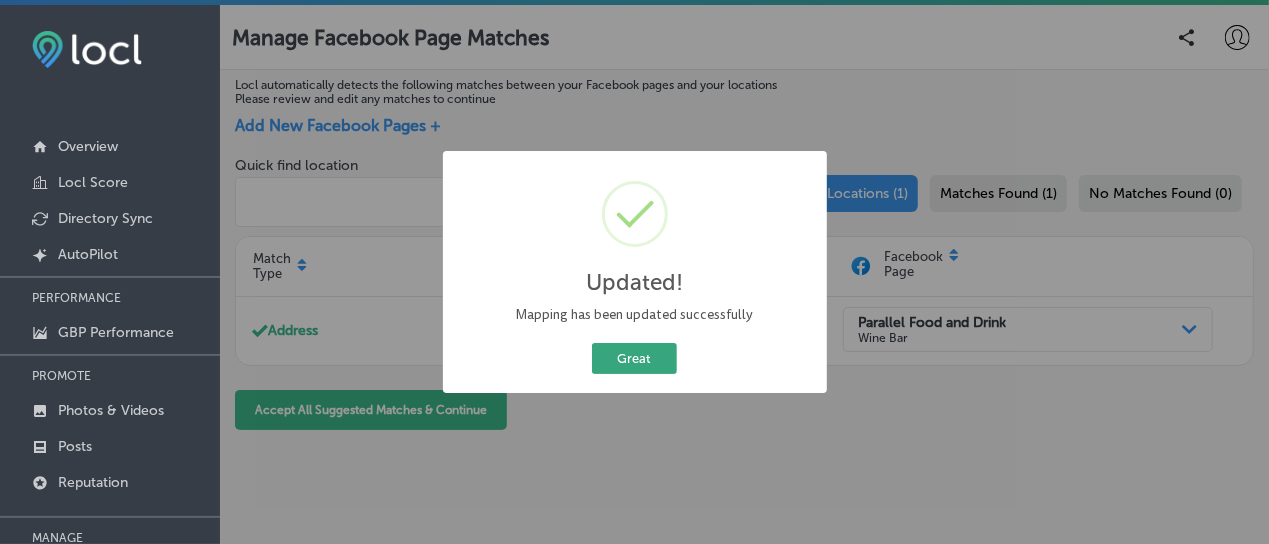 click on "Great" at bounding box center (634, 358) 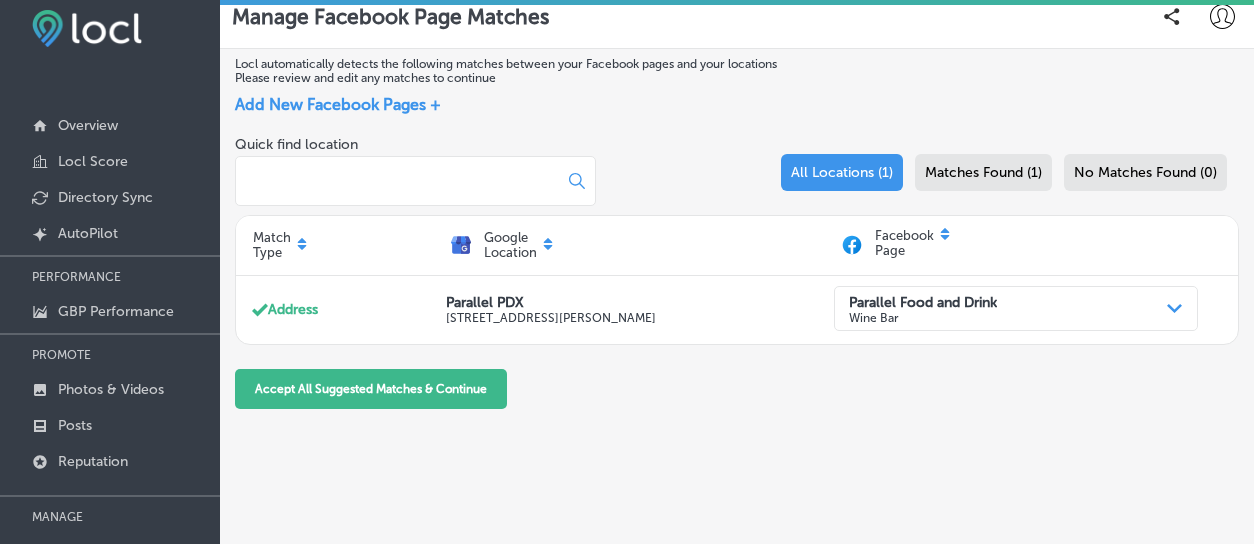 scroll, scrollTop: 0, scrollLeft: 0, axis: both 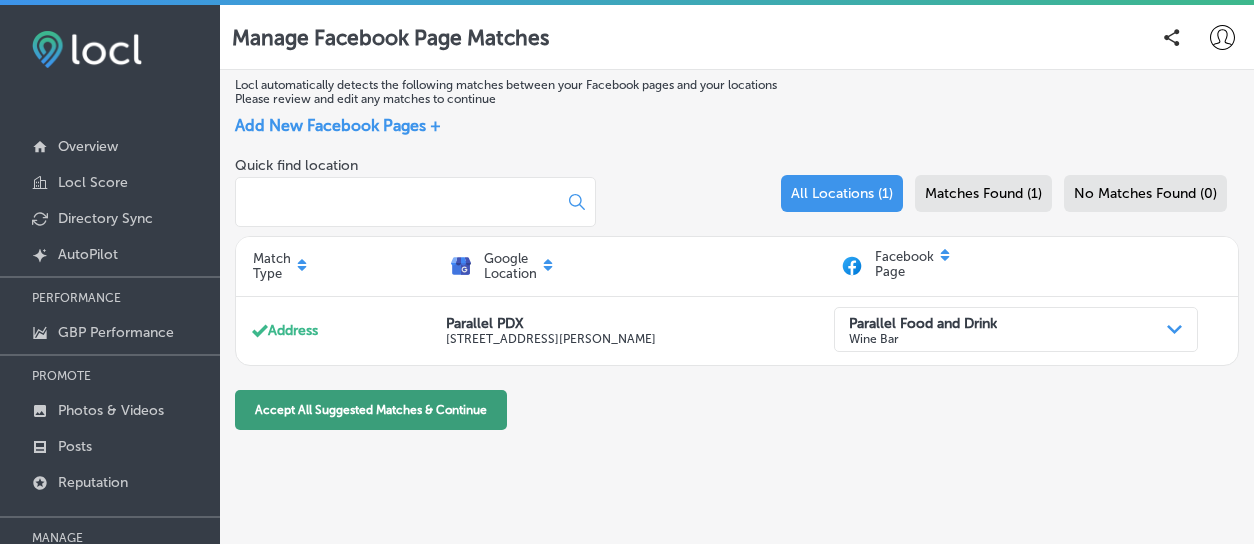 click on "Accept All Suggested Matches & Continue" at bounding box center [371, 410] 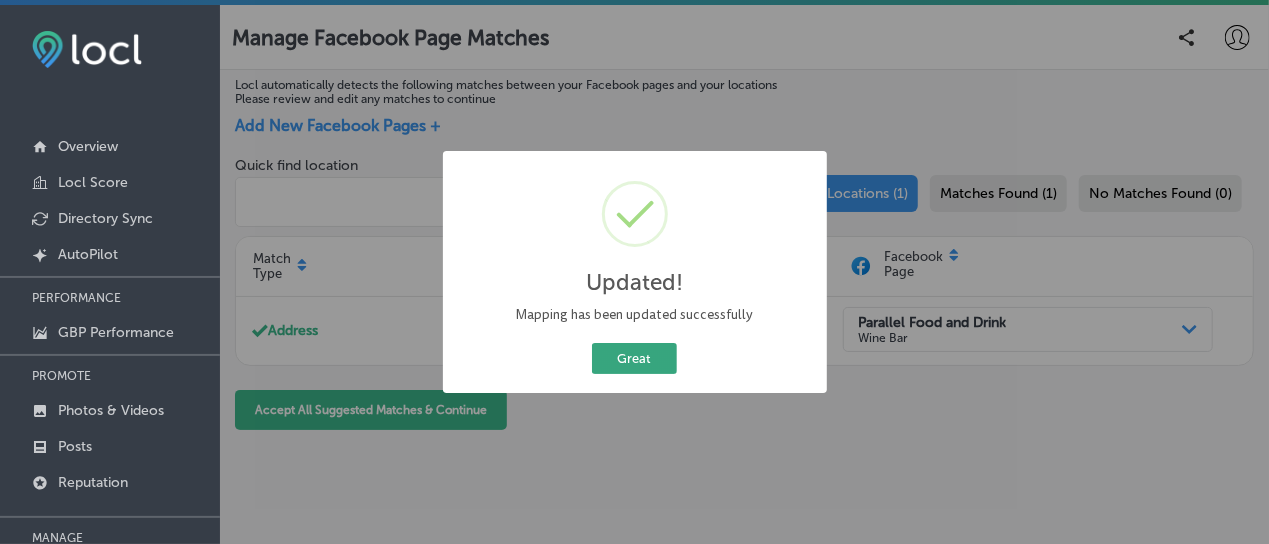 click on "Great" at bounding box center (634, 358) 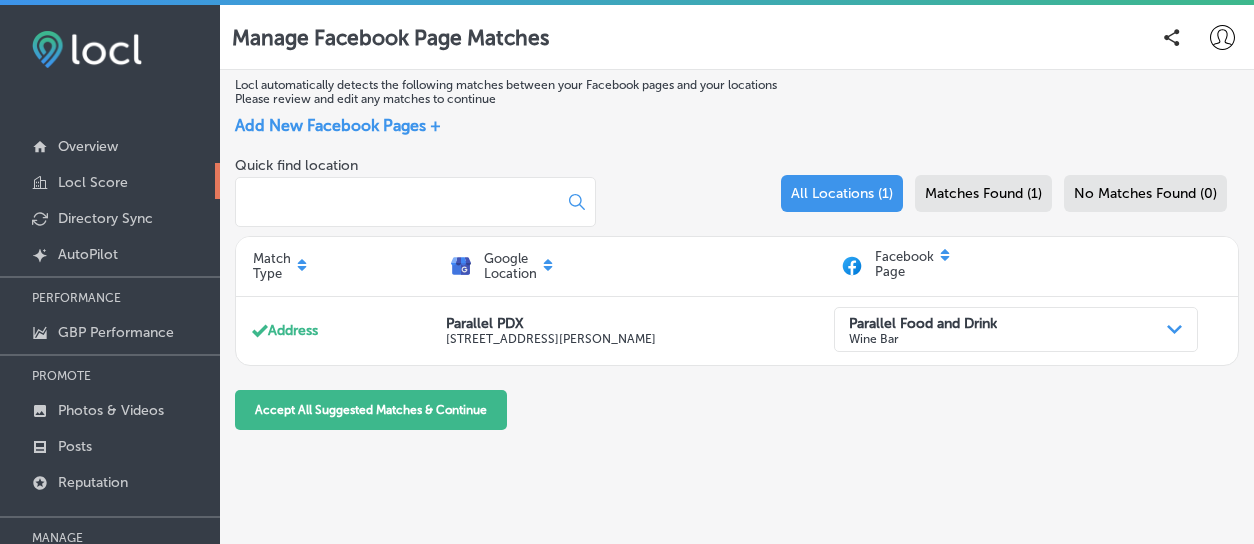 click on "Locl Score" at bounding box center [93, 182] 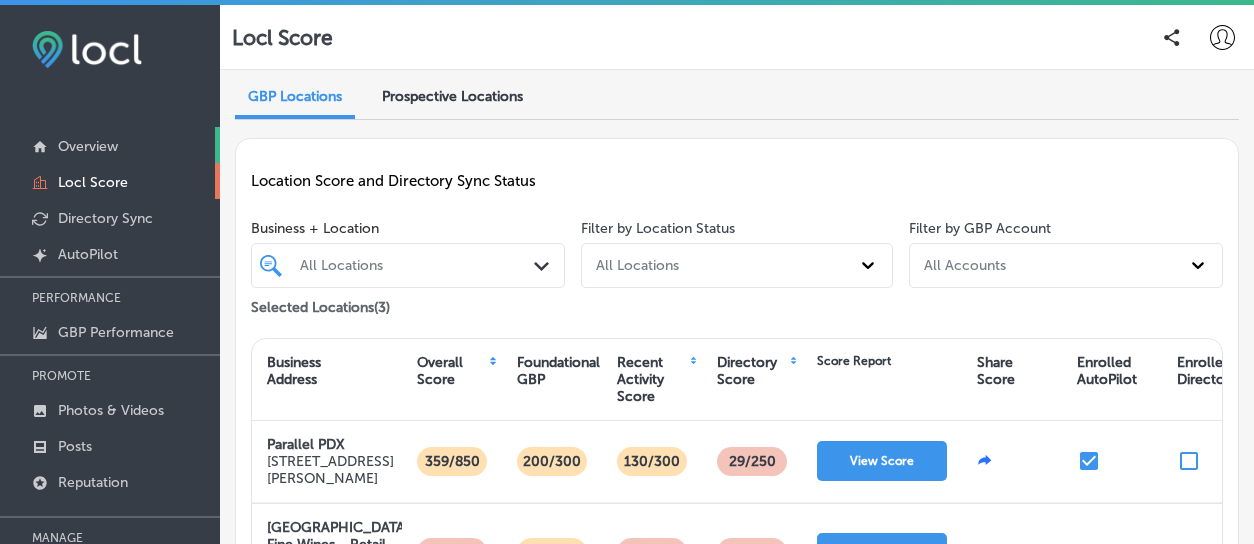 click on "Overview" at bounding box center [88, 146] 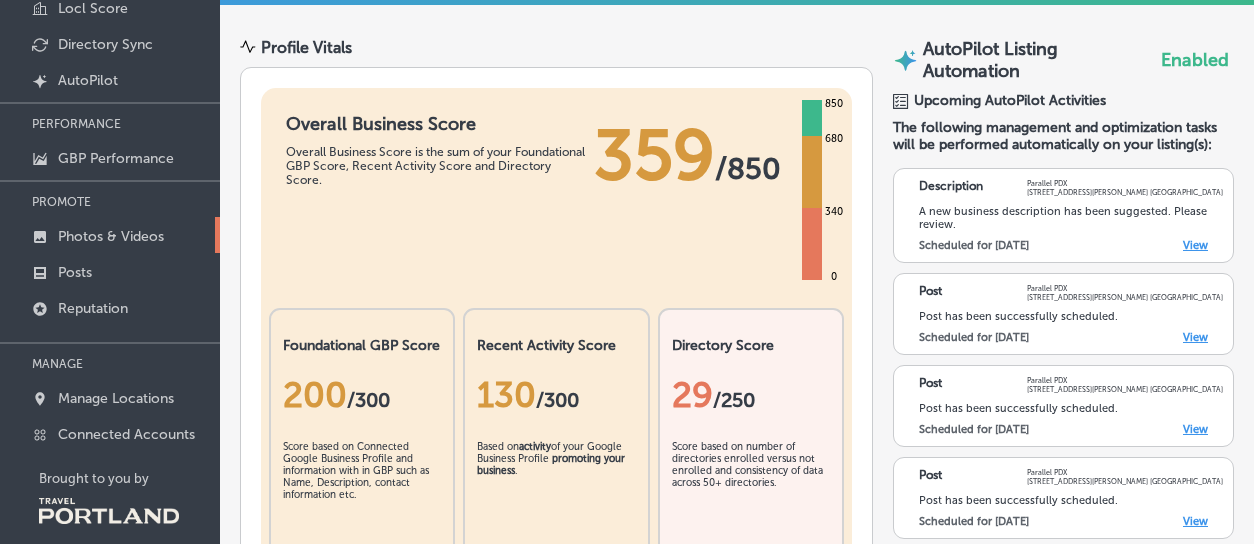 scroll, scrollTop: 194, scrollLeft: 0, axis: vertical 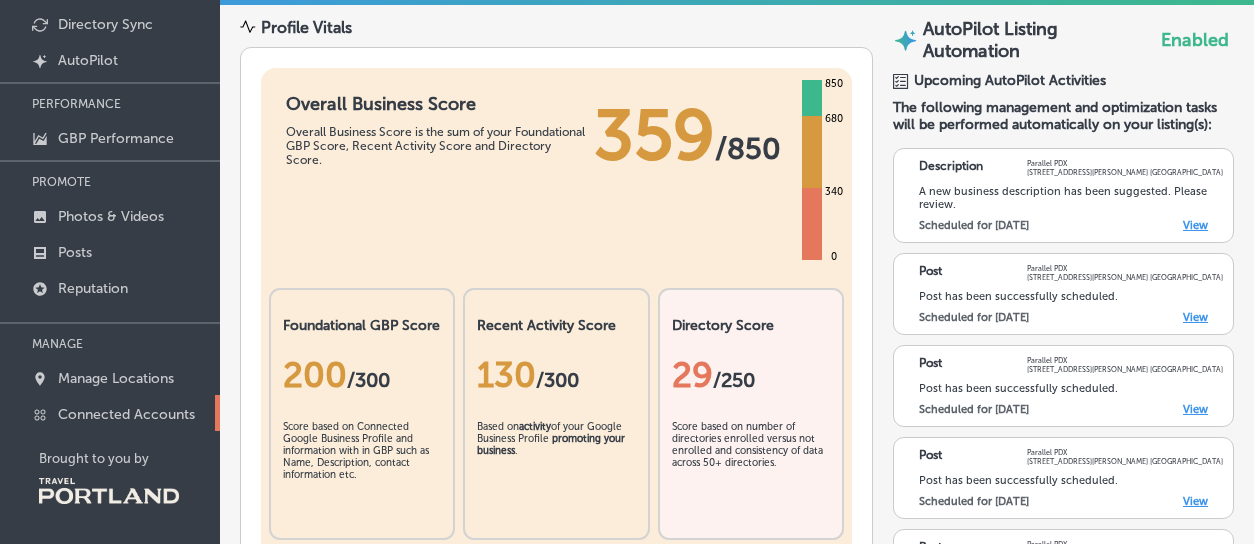 click on "Connected Accounts" at bounding box center [126, 414] 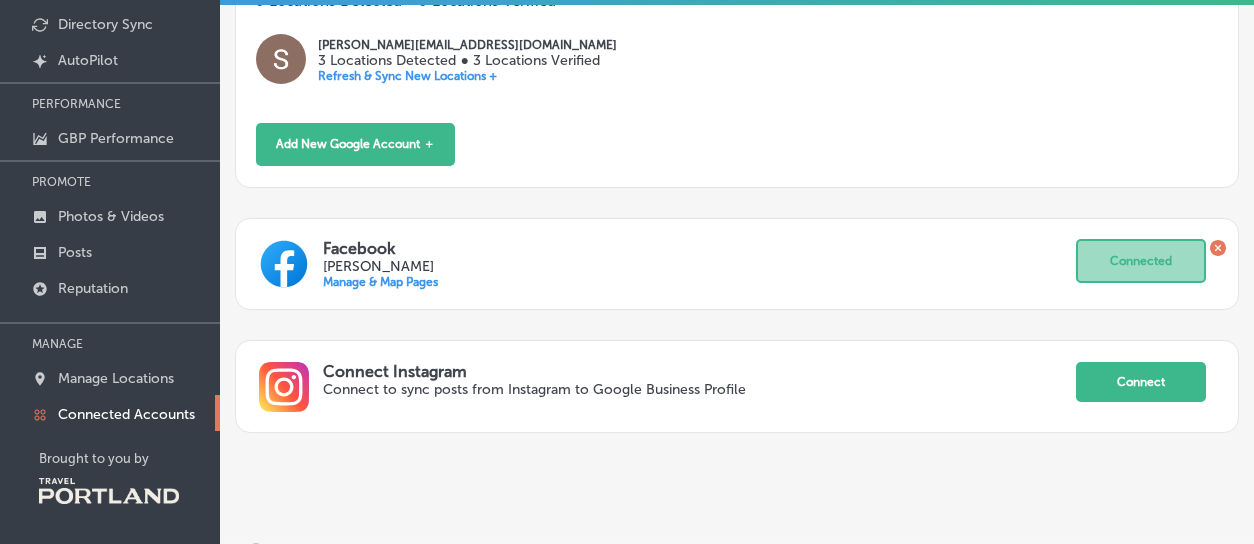 scroll, scrollTop: 231, scrollLeft: 0, axis: vertical 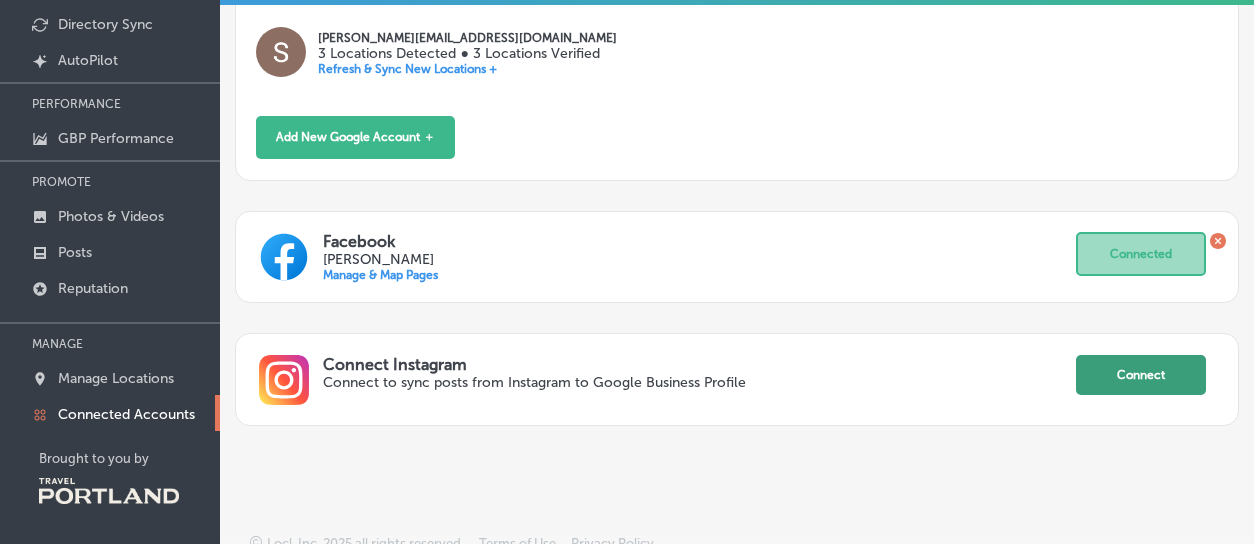 click on "Connect" at bounding box center (1141, 375) 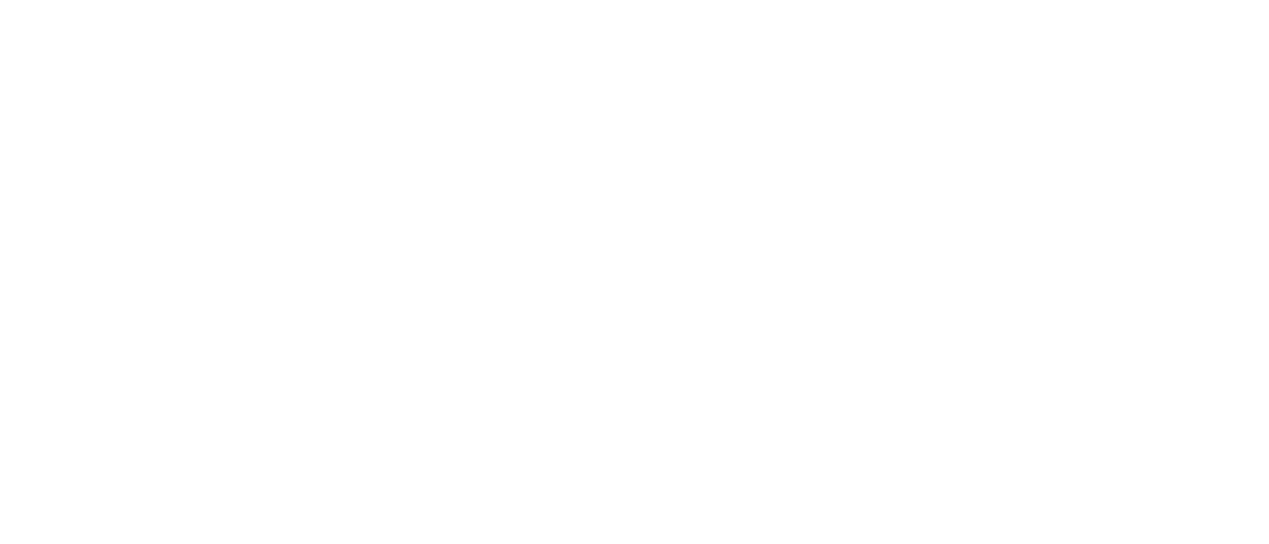 scroll, scrollTop: 0, scrollLeft: 0, axis: both 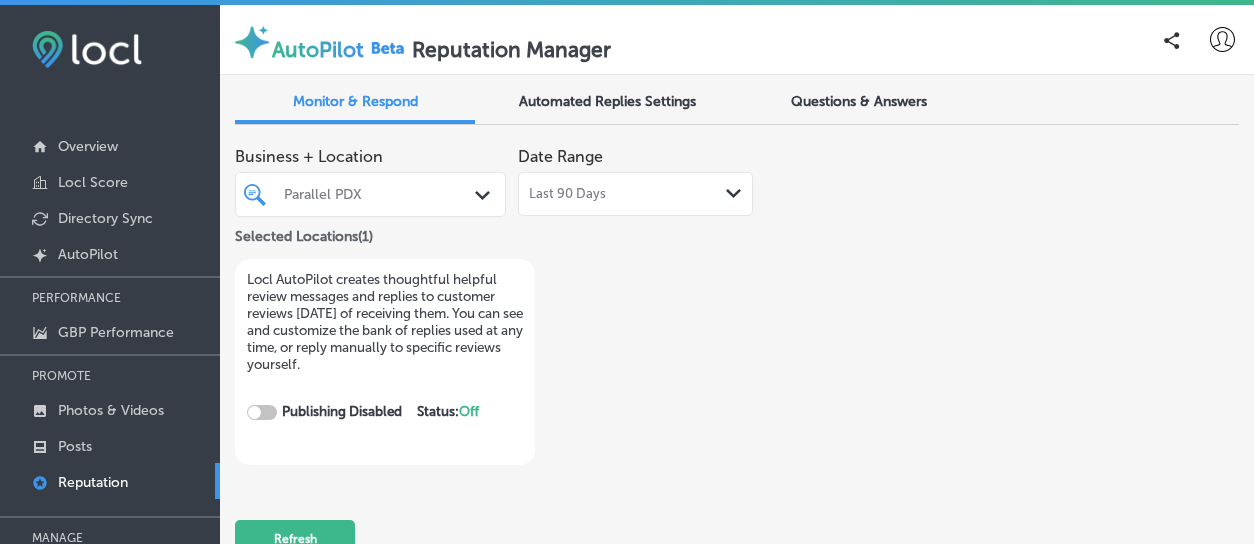 checkbox on "true" 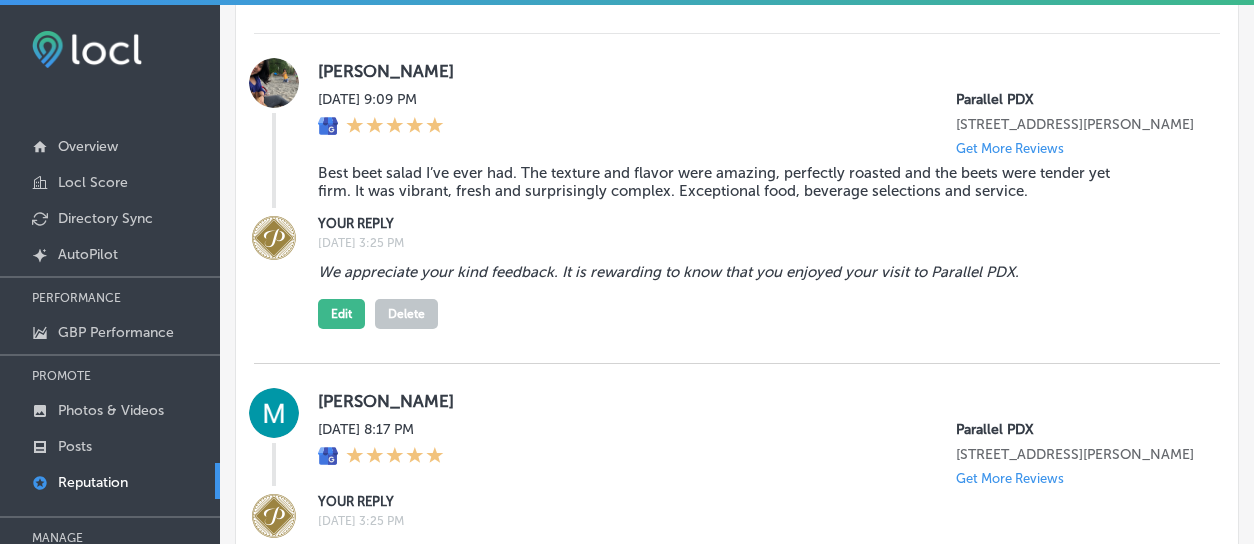 scroll, scrollTop: 1400, scrollLeft: 0, axis: vertical 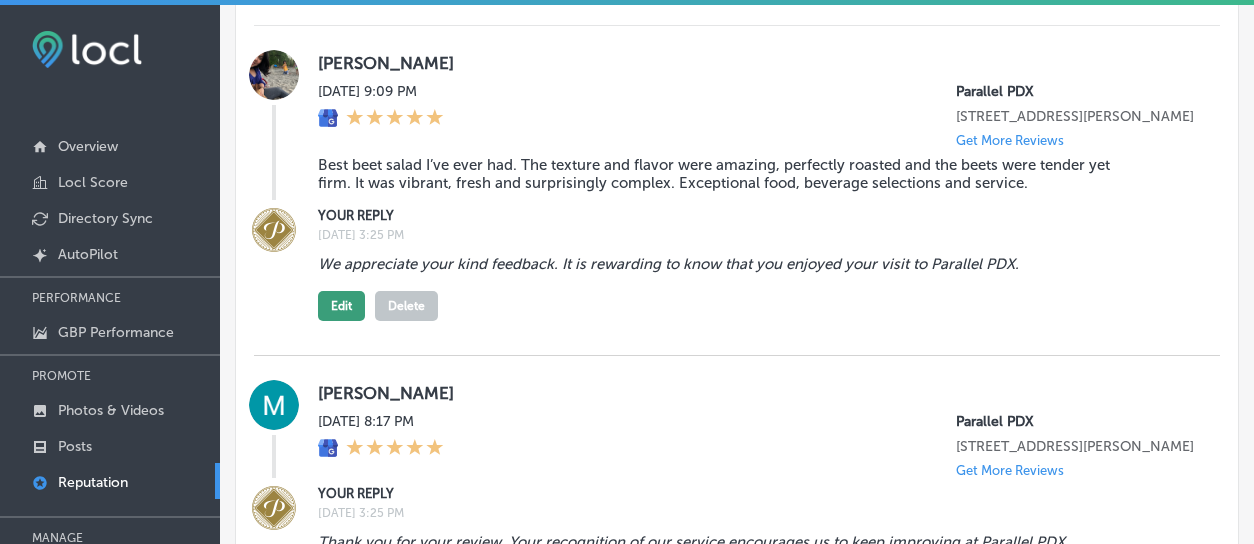 click on "Edit" at bounding box center [341, 306] 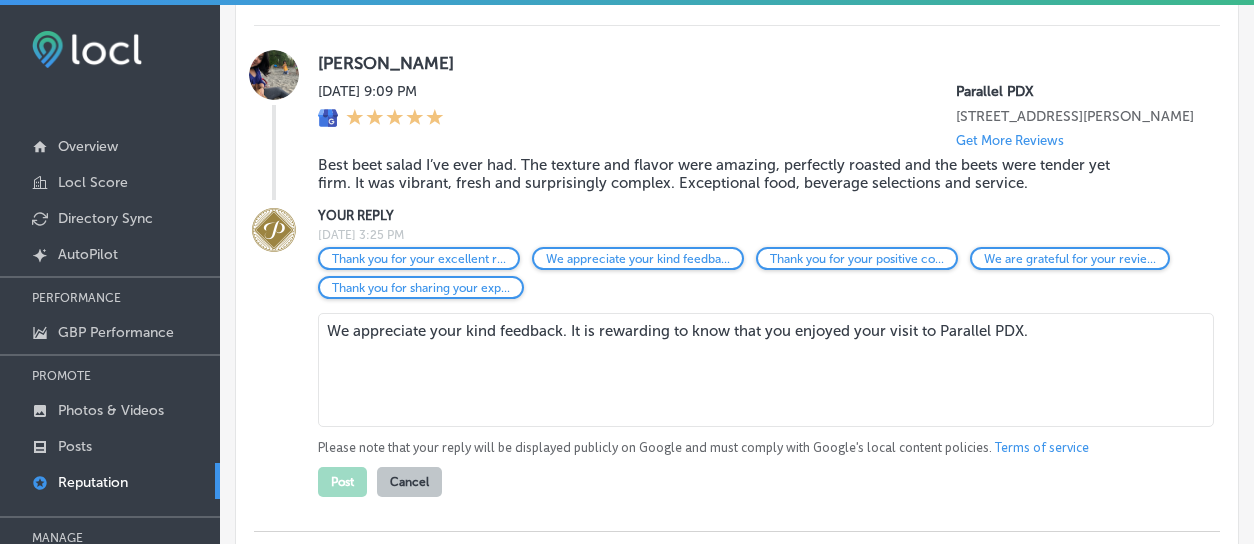click on "We appreciate your kind feedback. It is rewarding to know that you enjoyed your visit to Parallel PDX." at bounding box center (766, 370) 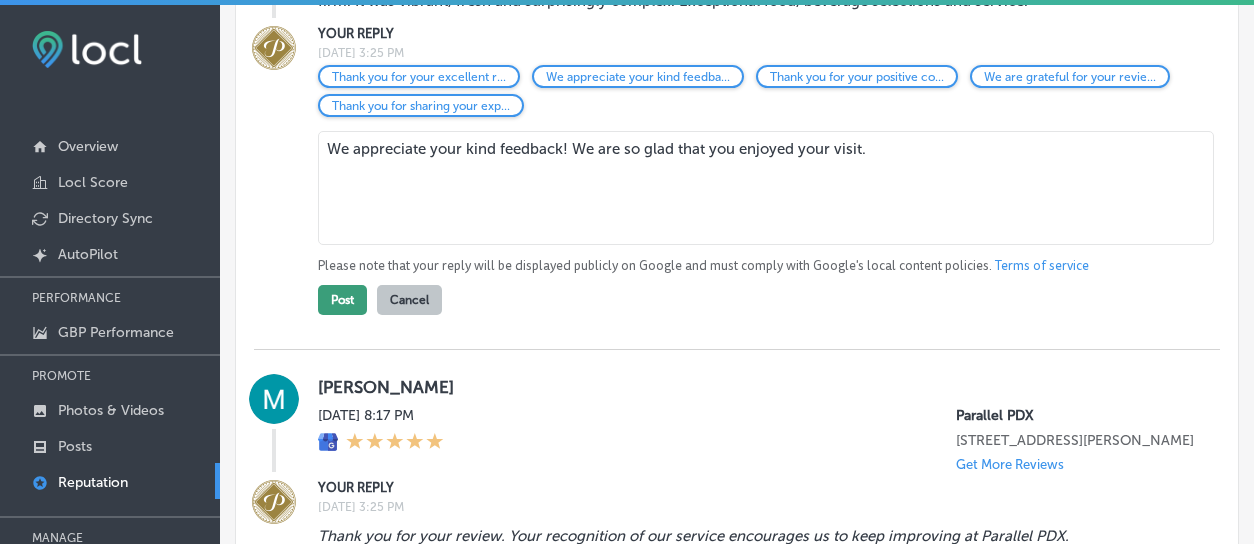 scroll, scrollTop: 1600, scrollLeft: 0, axis: vertical 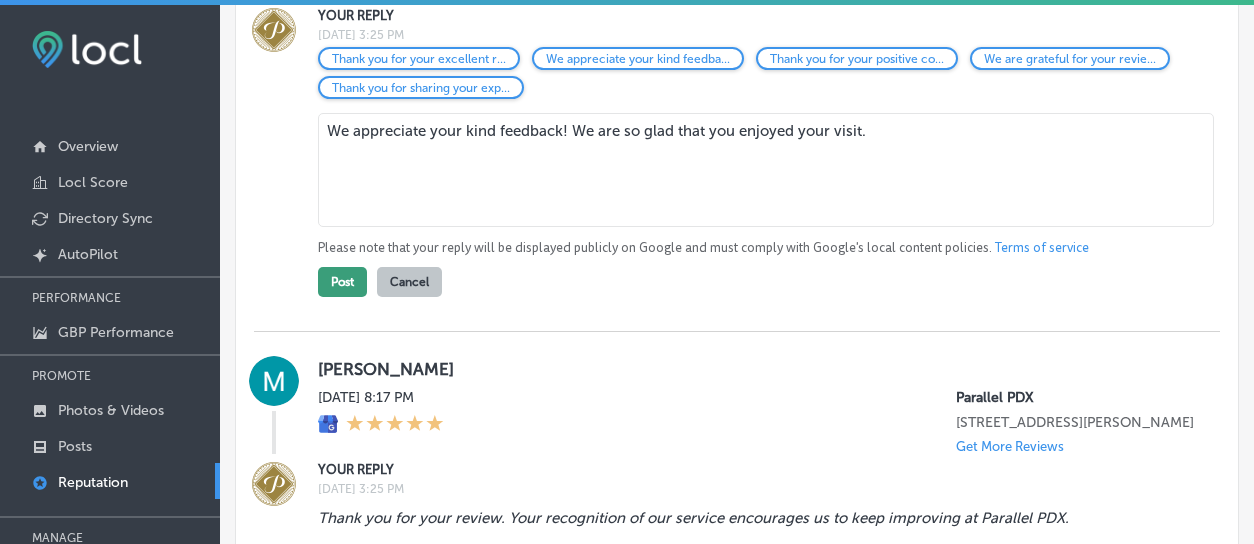 type on "We appreciate your kind feedback! We are so glad that you enjoyed your visit." 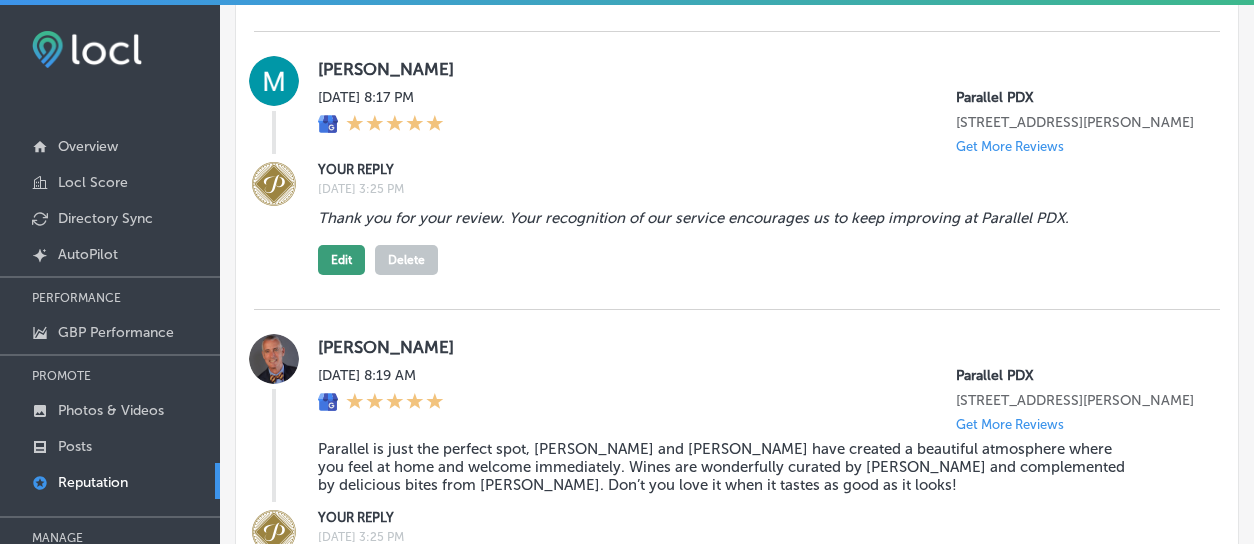 scroll, scrollTop: 1724, scrollLeft: 0, axis: vertical 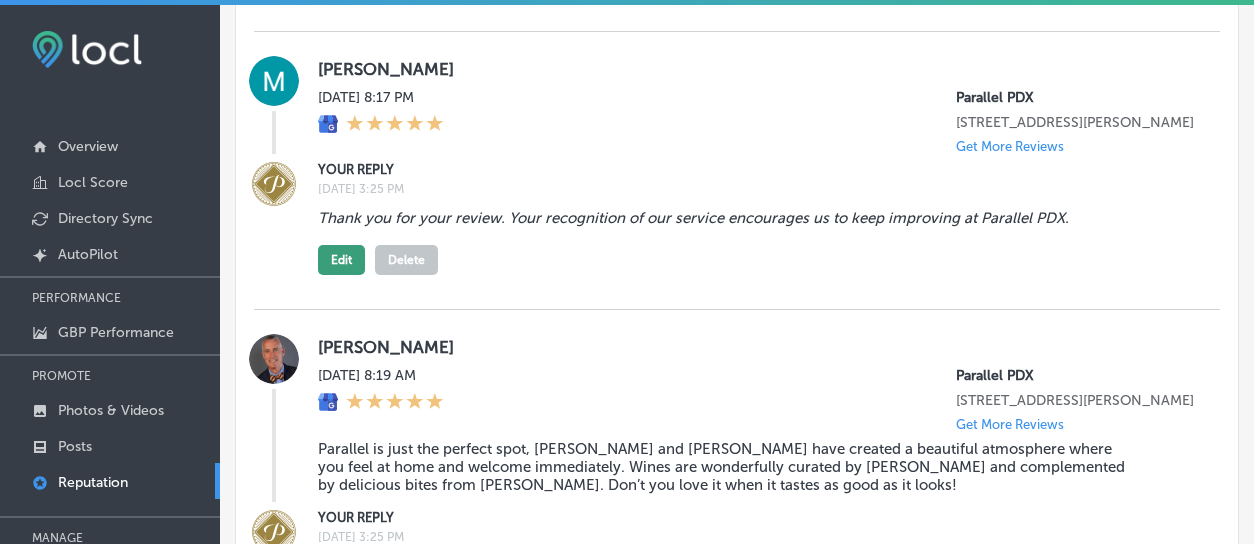 click on "Edit" at bounding box center [341, 260] 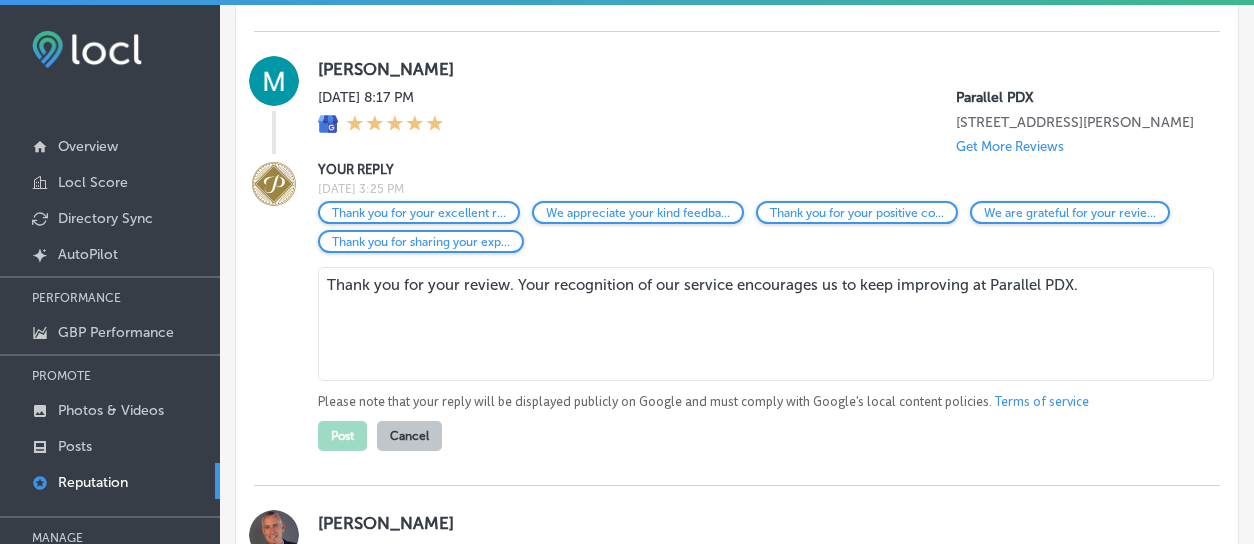 click on "Thank you for your review. Your recognition of our service encourages us to keep improving at Parallel PDX." at bounding box center (766, 324) 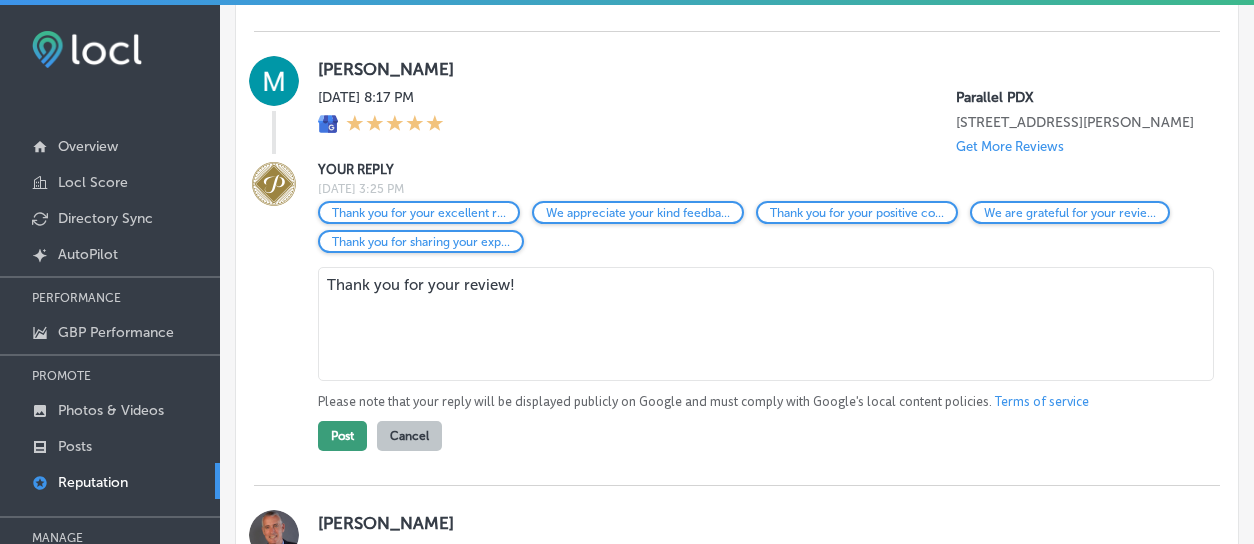 type on "Thank you for your review!" 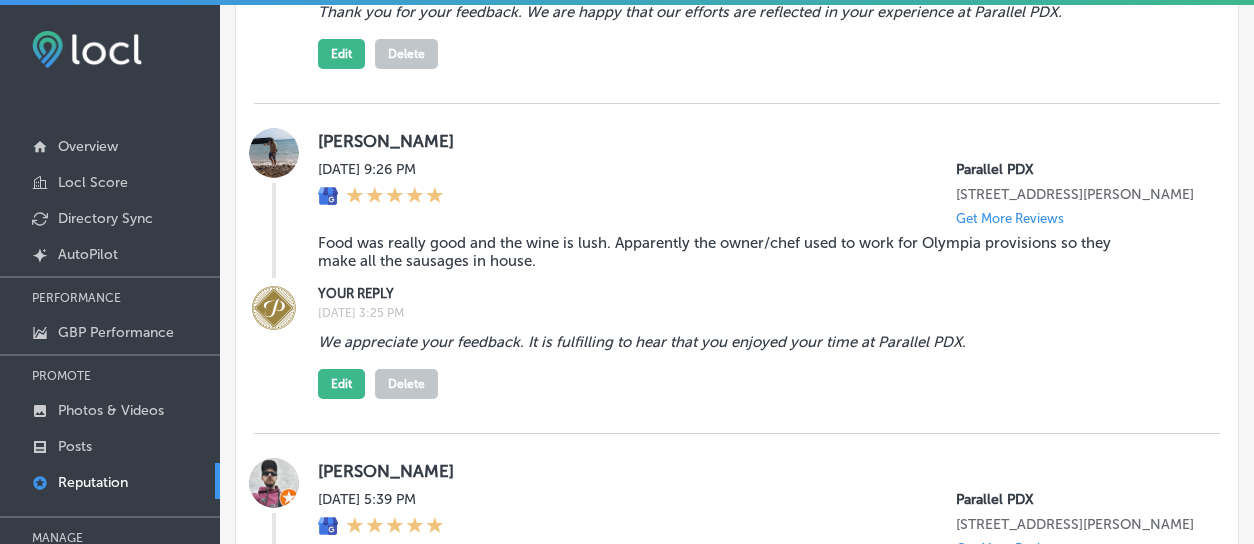 scroll, scrollTop: 2324, scrollLeft: 0, axis: vertical 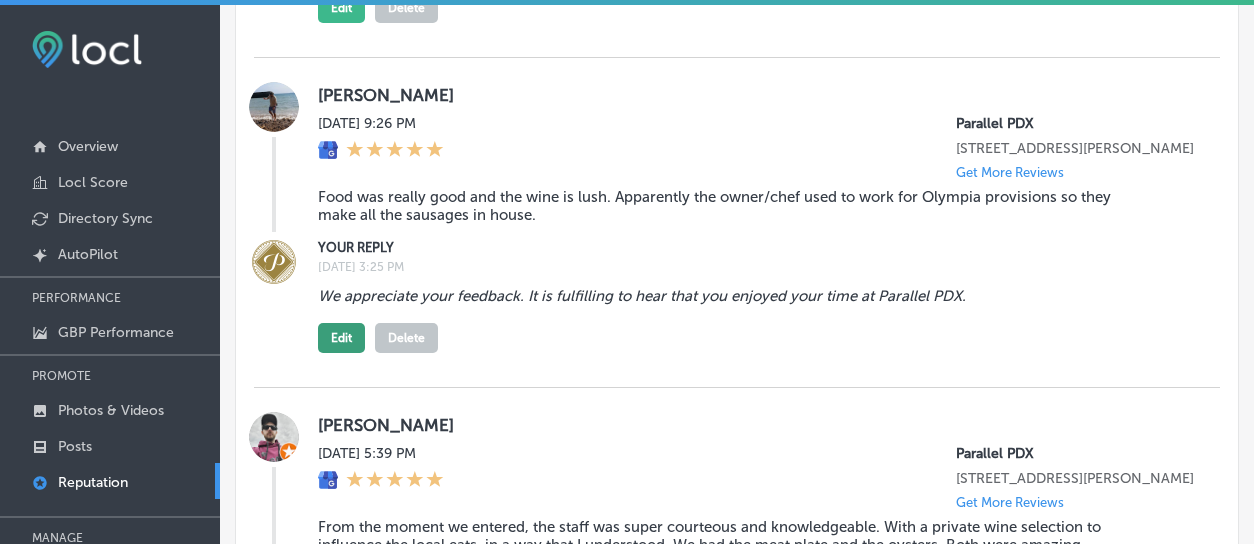 click on "Edit" at bounding box center (341, 338) 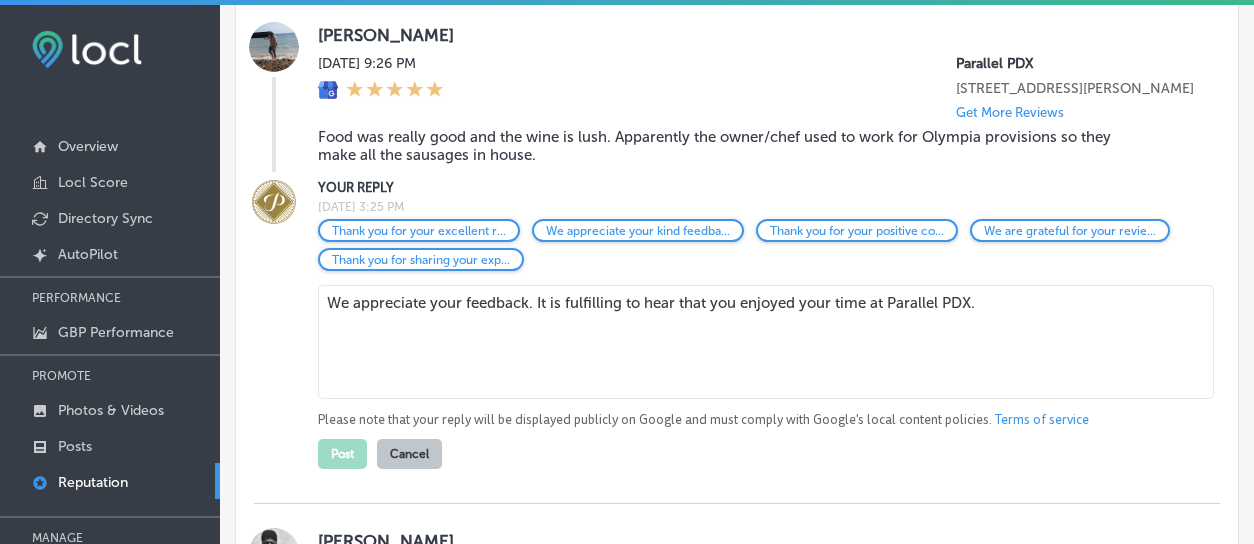 scroll, scrollTop: 2424, scrollLeft: 0, axis: vertical 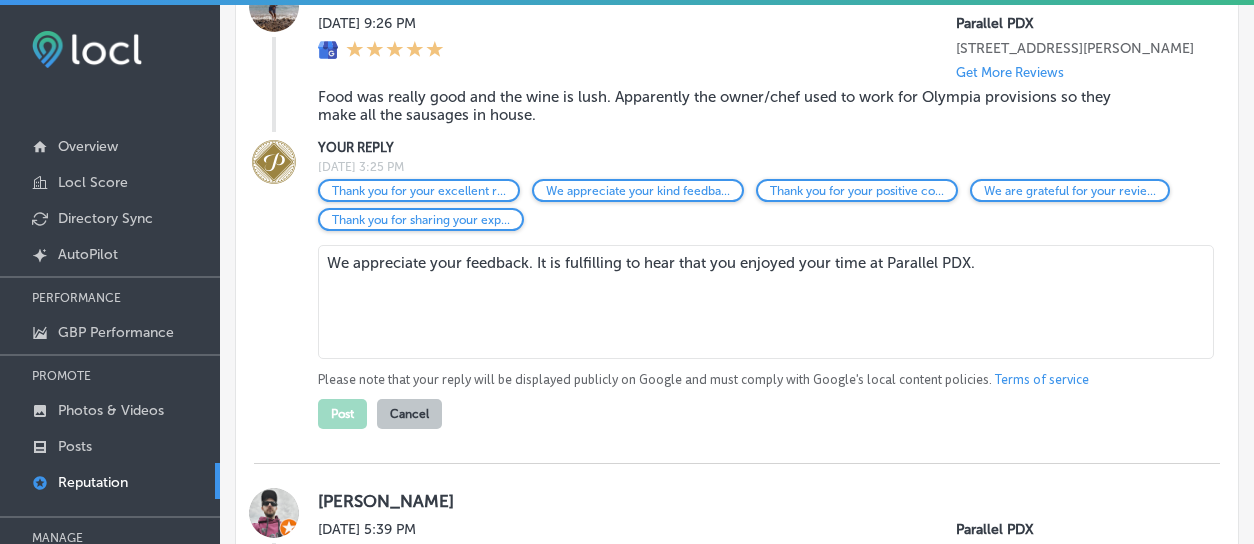 drag, startPoint x: 1047, startPoint y: 281, endPoint x: 532, endPoint y: 301, distance: 515.3882 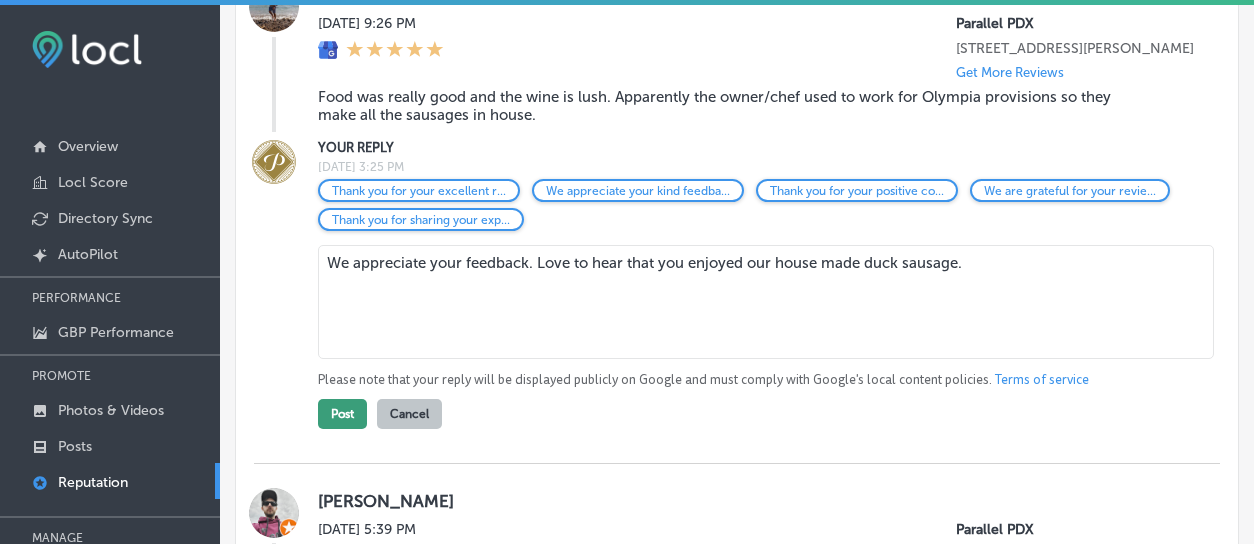 type on "We appreciate your feedback. Love to hear that you enjoyed our house made duck sausage." 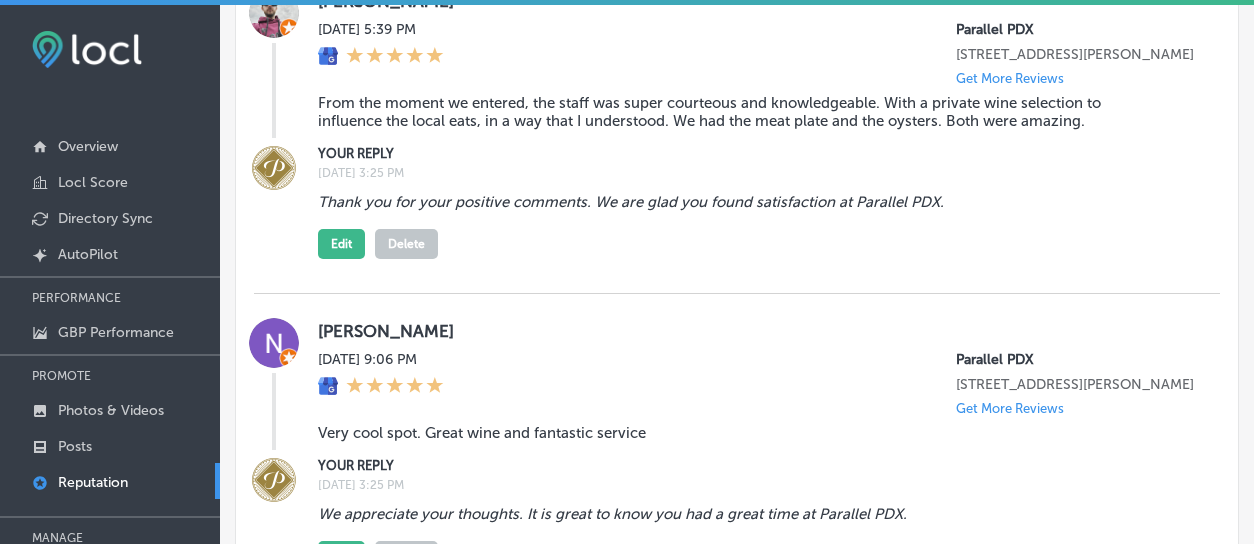 scroll, scrollTop: 2748, scrollLeft: 0, axis: vertical 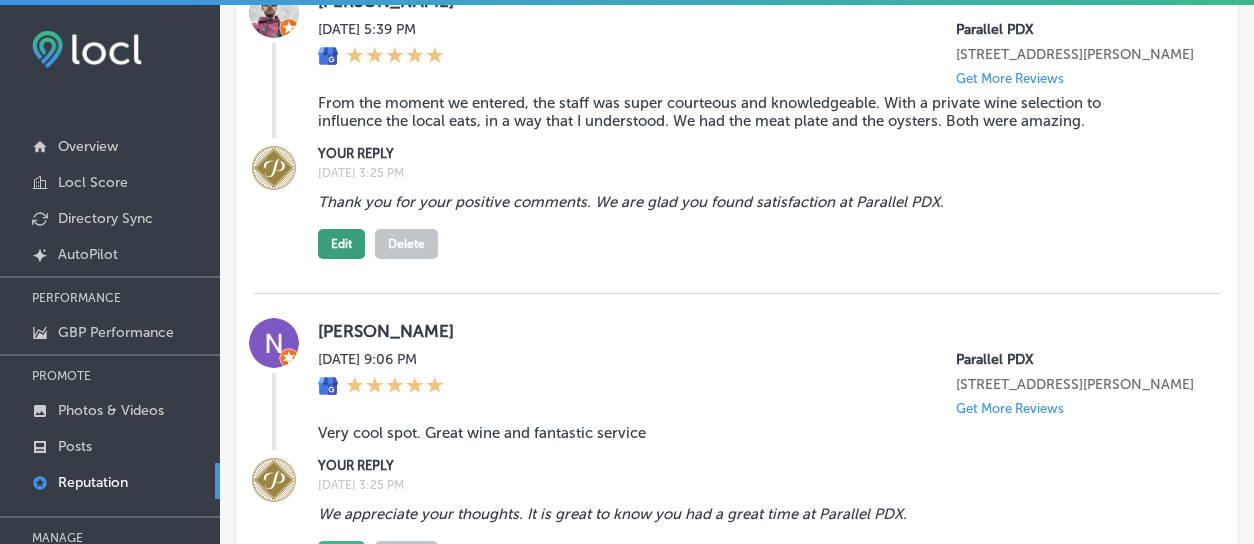 click on "Edit" at bounding box center (341, 244) 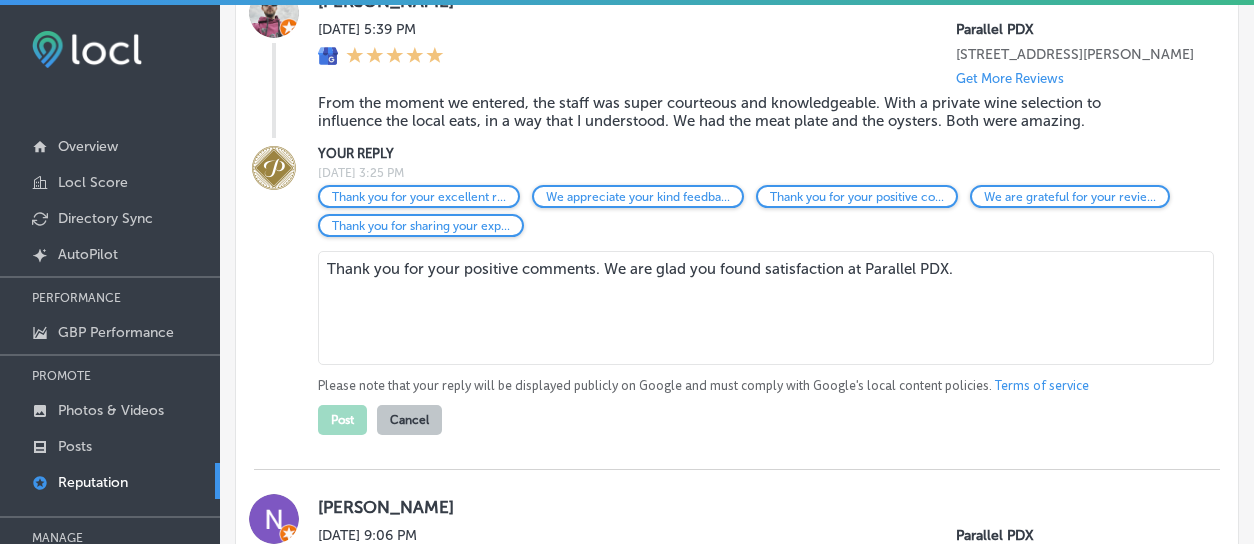 click on "Thank you for your positive comments. We are glad you found satisfaction at Parallel PDX." at bounding box center [766, 308] 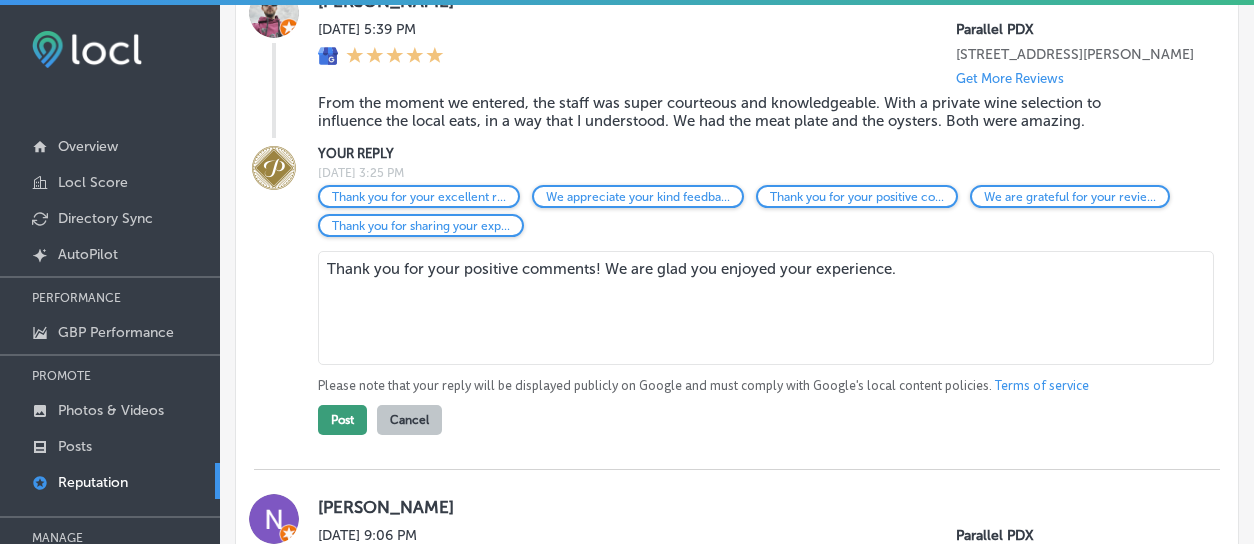 type on "Thank you for your positive comments! We are glad you enjoyed your experience." 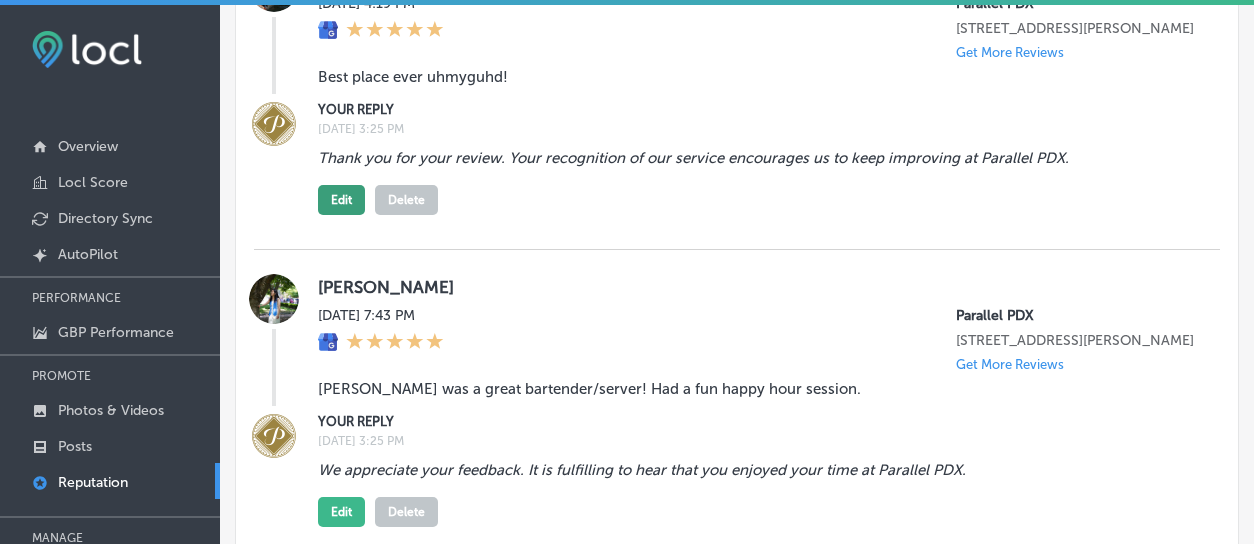 scroll, scrollTop: 3448, scrollLeft: 0, axis: vertical 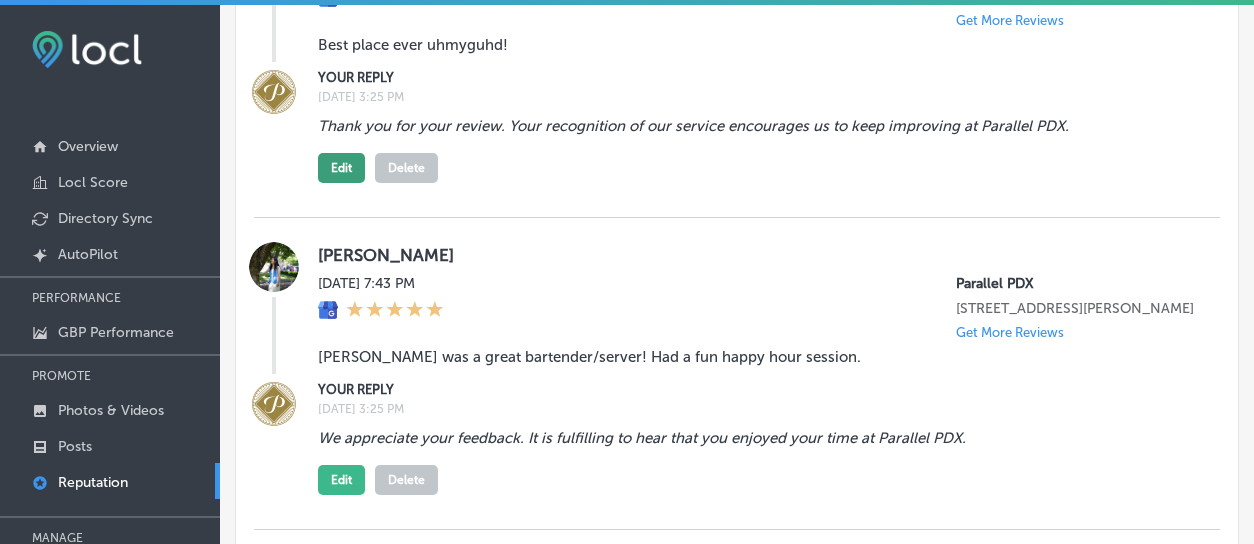 click on "Edit" at bounding box center [341, 168] 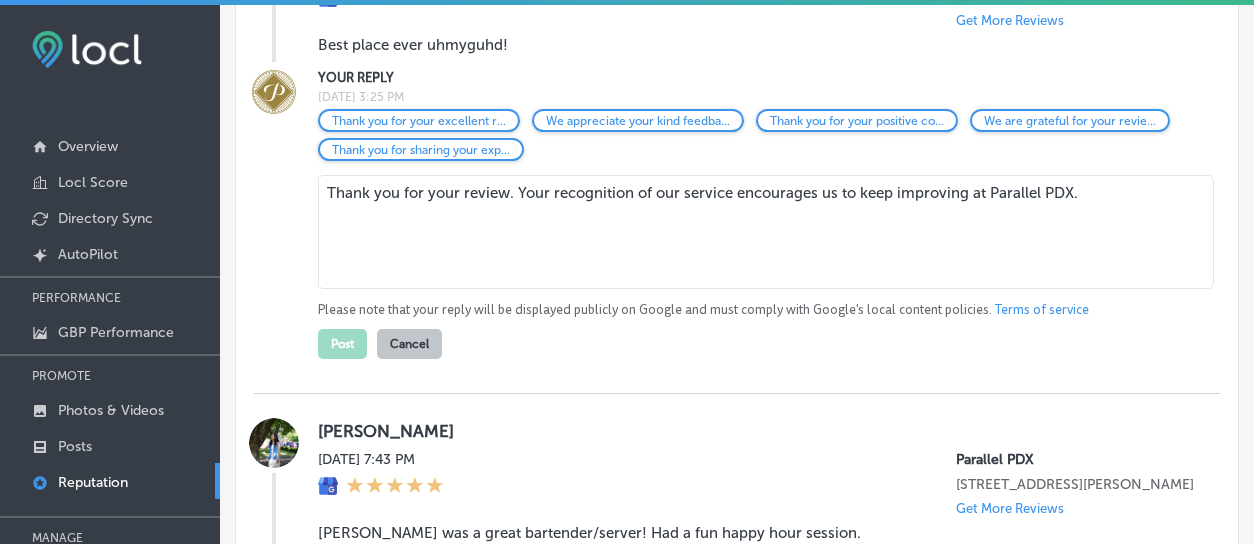 drag, startPoint x: 1114, startPoint y: 263, endPoint x: 506, endPoint y: 263, distance: 608 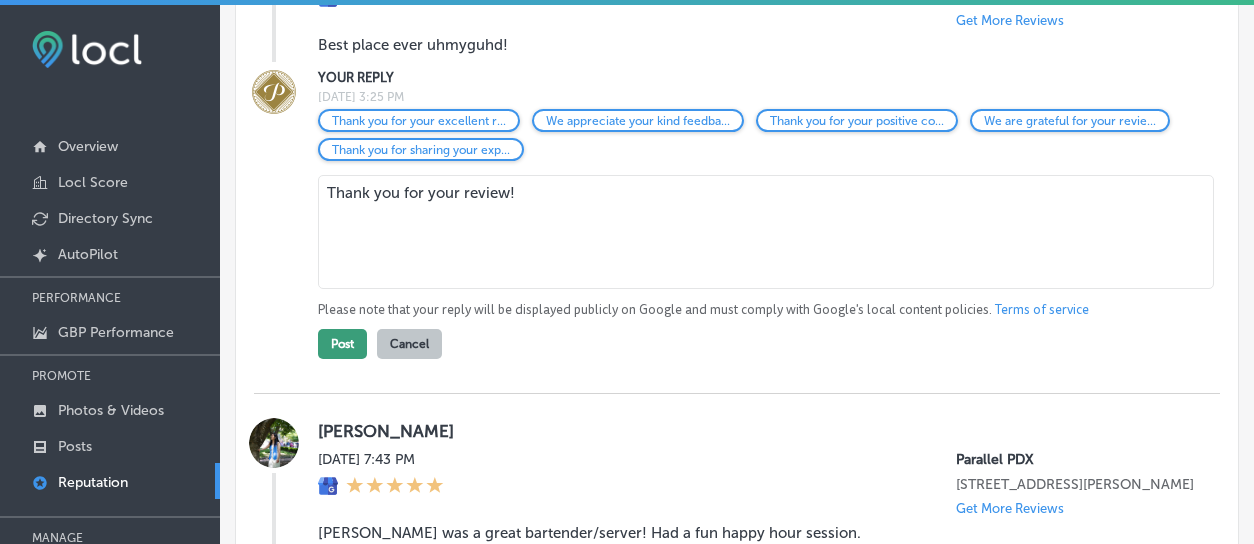 type on "Thank you for your review!" 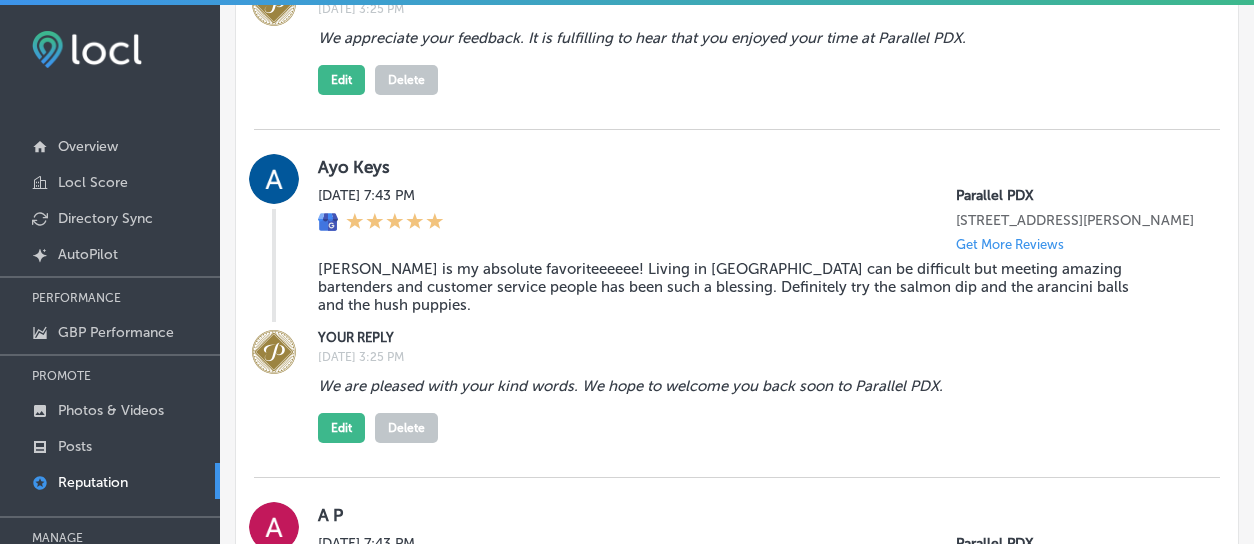 scroll, scrollTop: 4048, scrollLeft: 0, axis: vertical 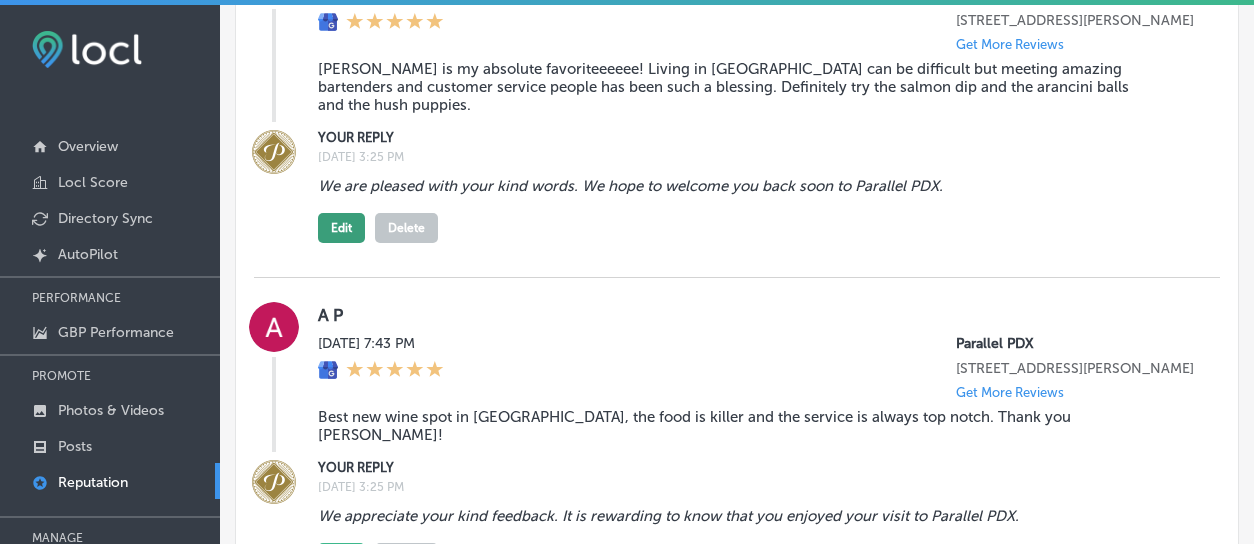 click on "Edit" at bounding box center (341, 228) 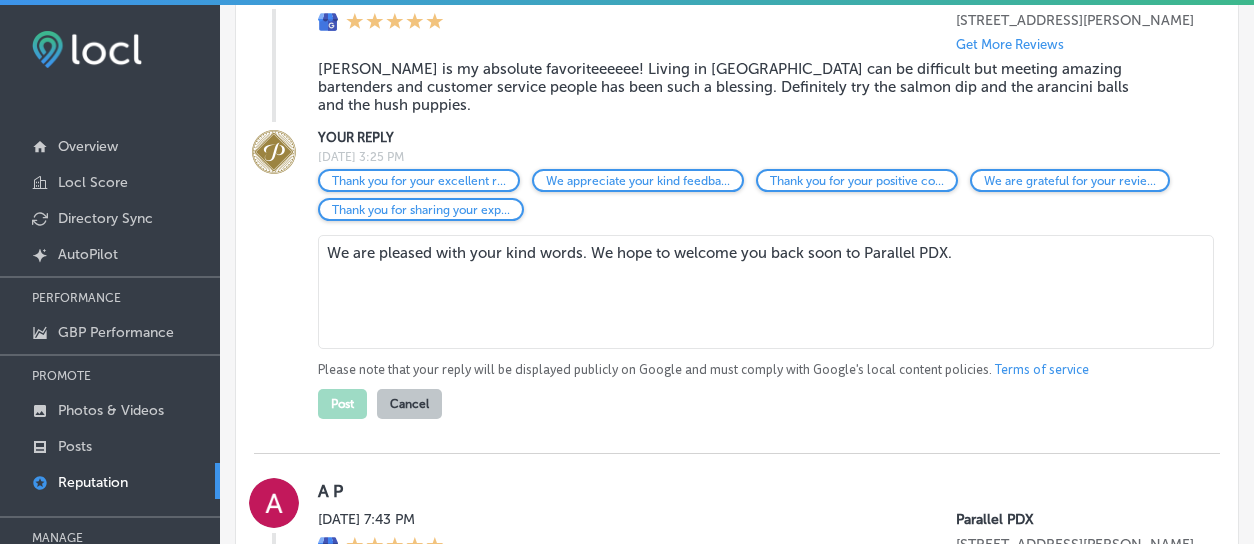 scroll, scrollTop: 4148, scrollLeft: 0, axis: vertical 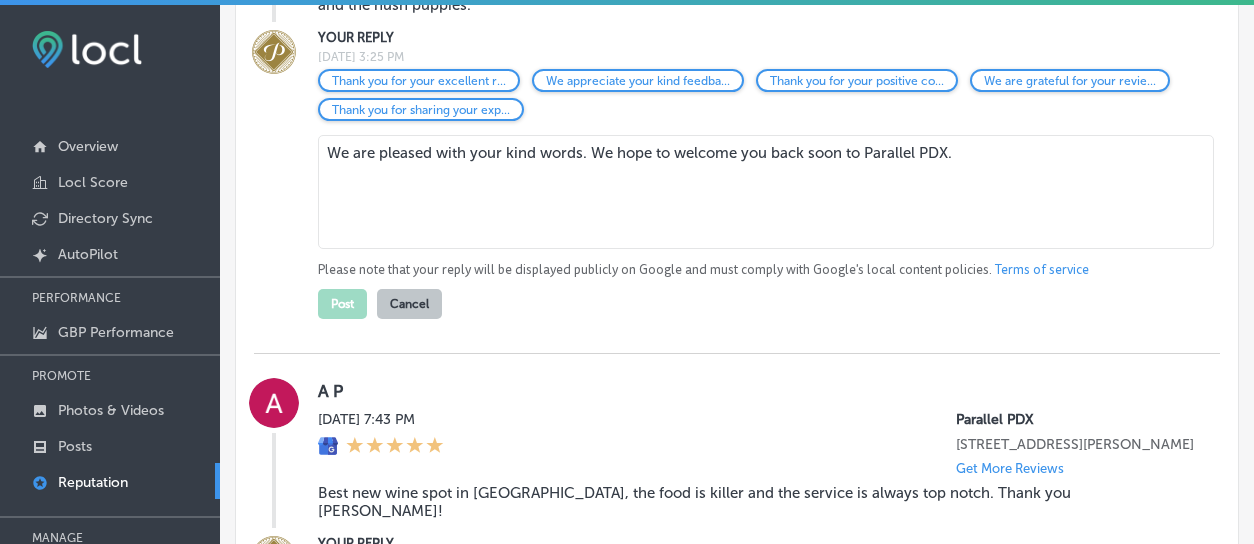 click on "We are pleased with your kind words. We hope to welcome you back soon to Parallel PDX." at bounding box center [766, 192] 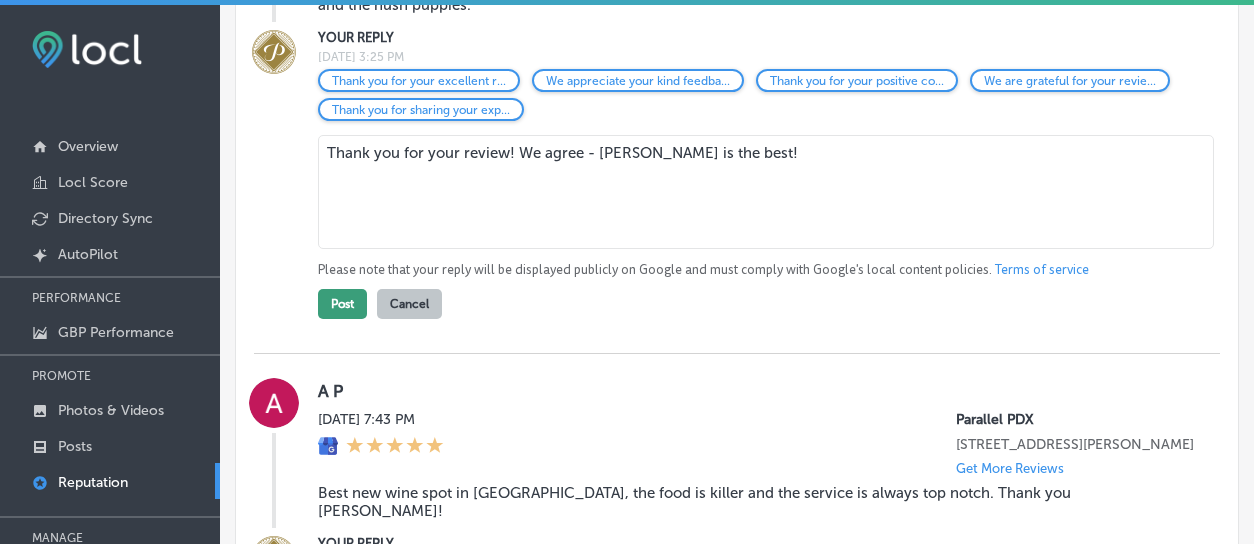type on "Thank you for your review! We agree - [PERSON_NAME] is the best!" 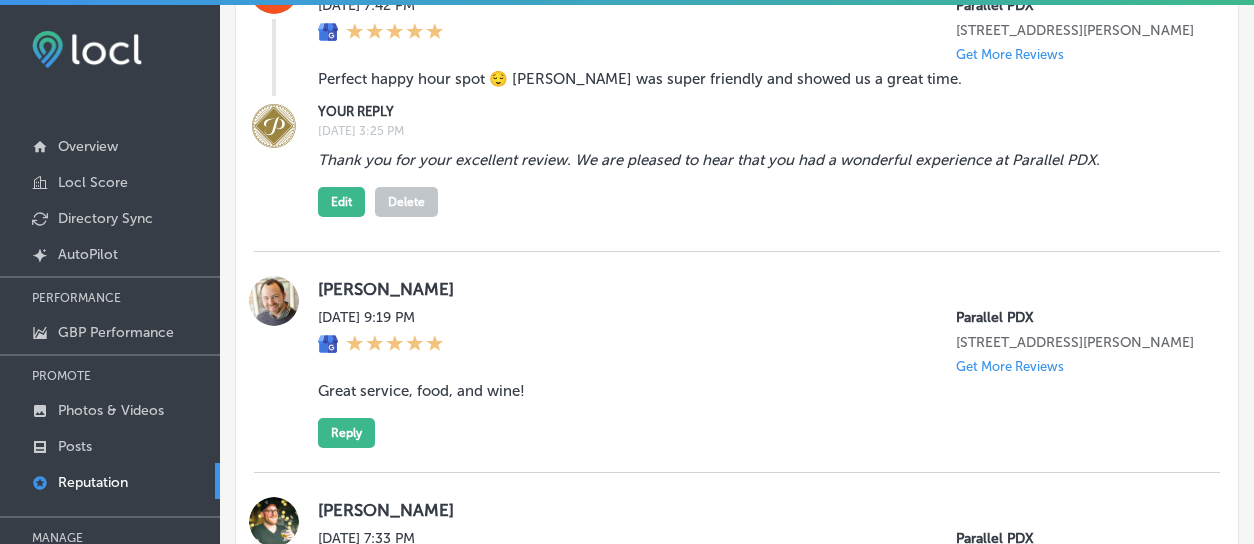scroll, scrollTop: 4748, scrollLeft: 0, axis: vertical 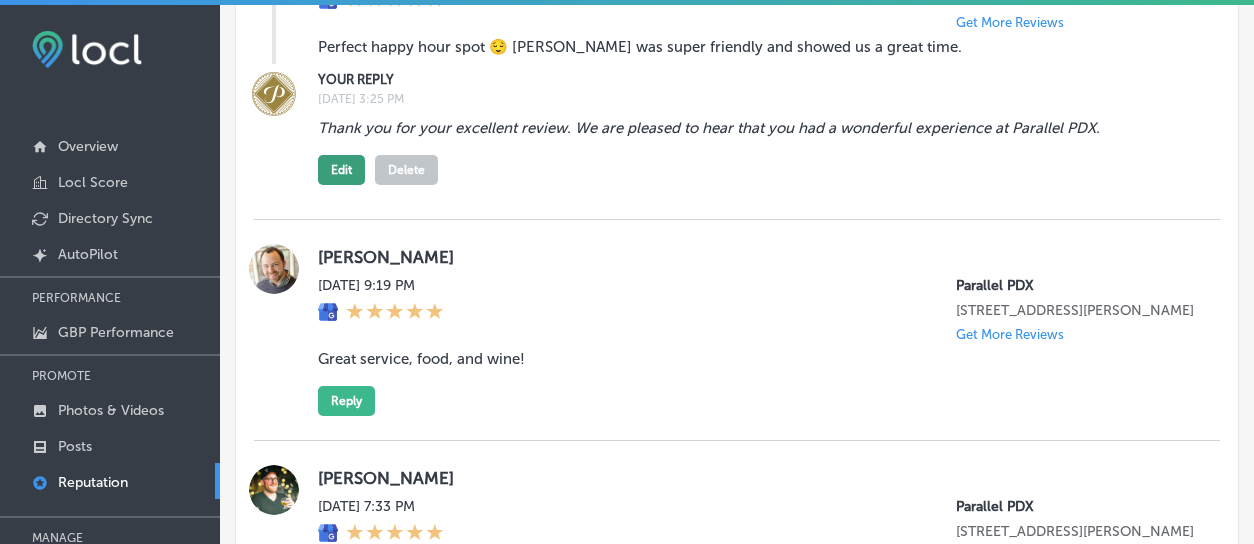 click on "Edit" at bounding box center [341, 170] 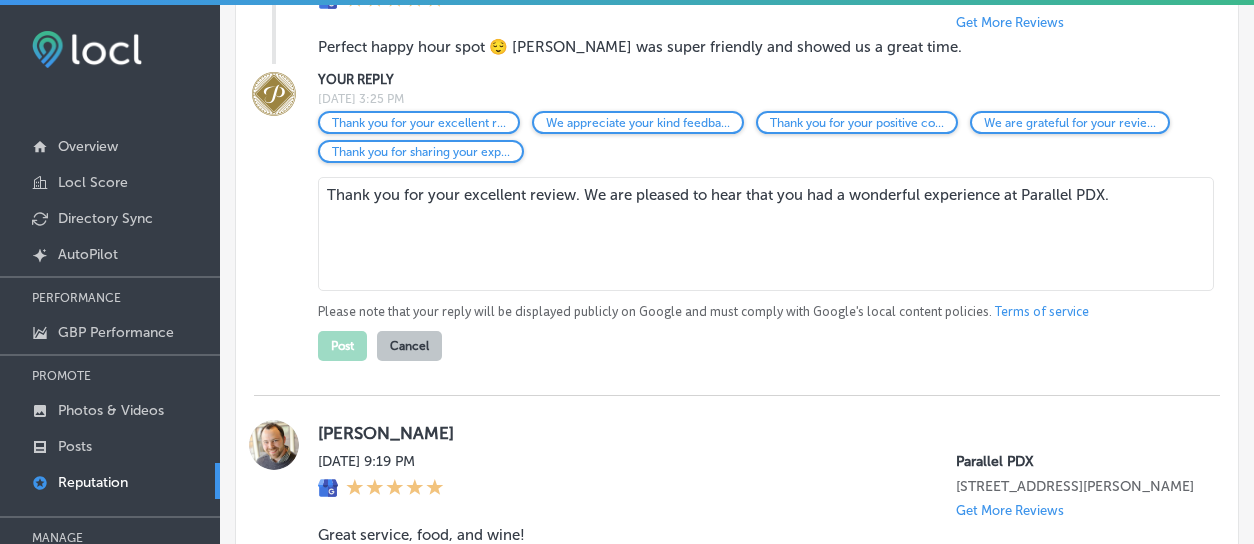 click on "Thank you for your excellent review. We are pleased to hear that you had a wonderful experience at Parallel PDX." at bounding box center [766, 234] 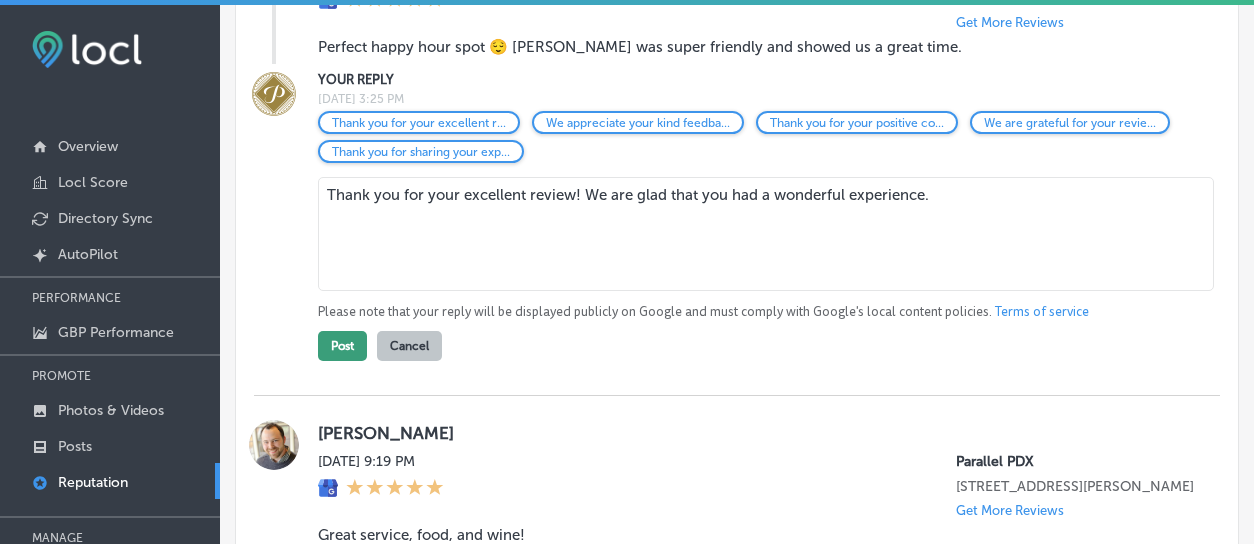 type on "Thank you for your excellent review! We are glad that you had a wonderful experience." 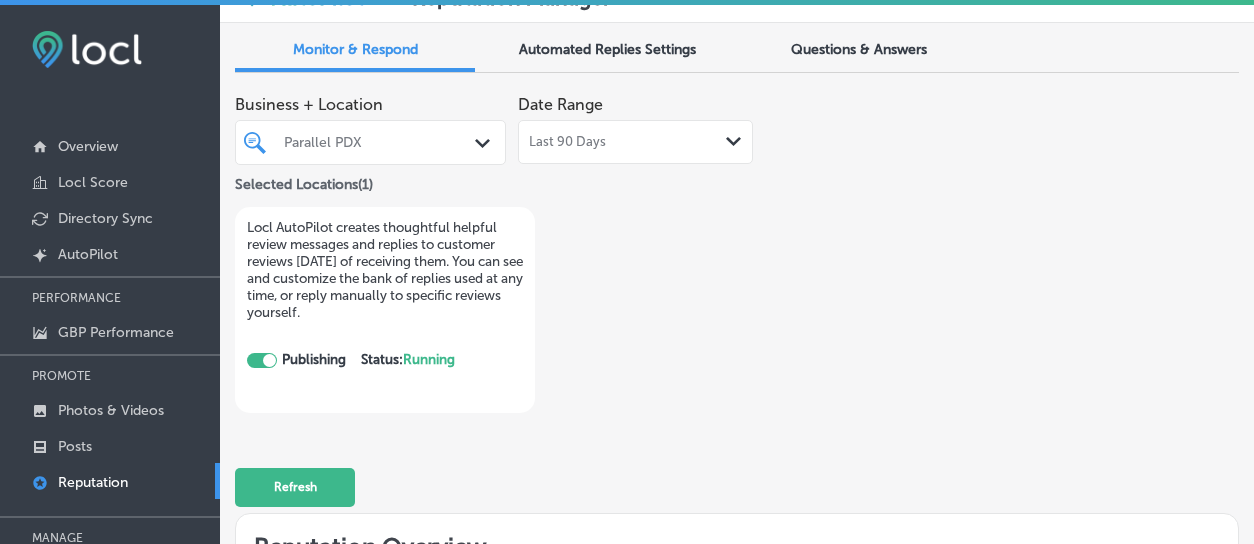 scroll, scrollTop: 0, scrollLeft: 0, axis: both 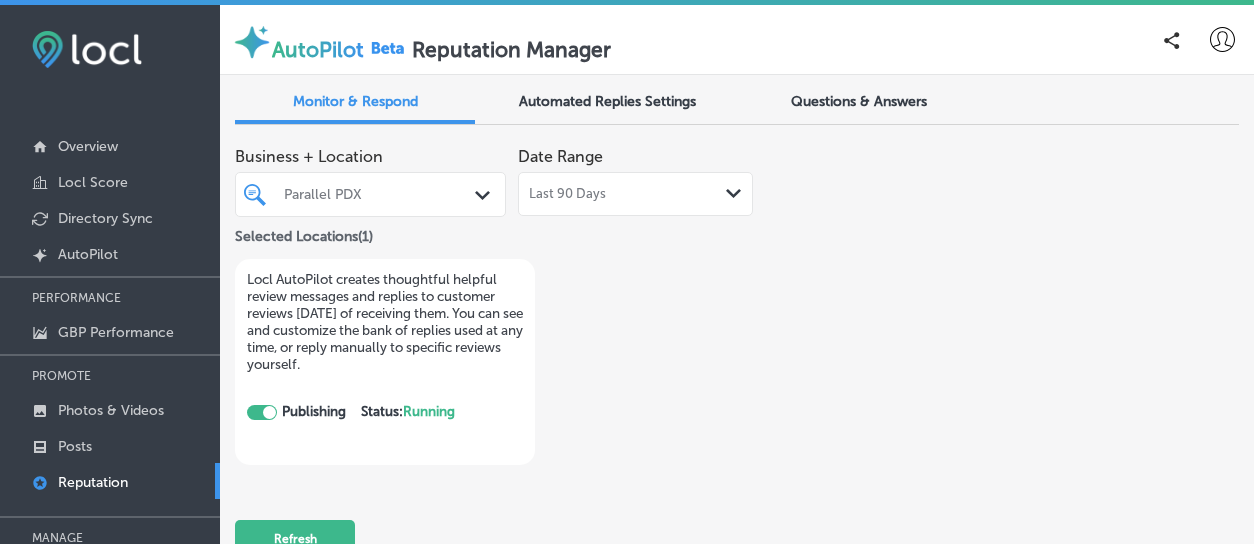 click on "Automated Replies Settings" at bounding box center (607, 103) 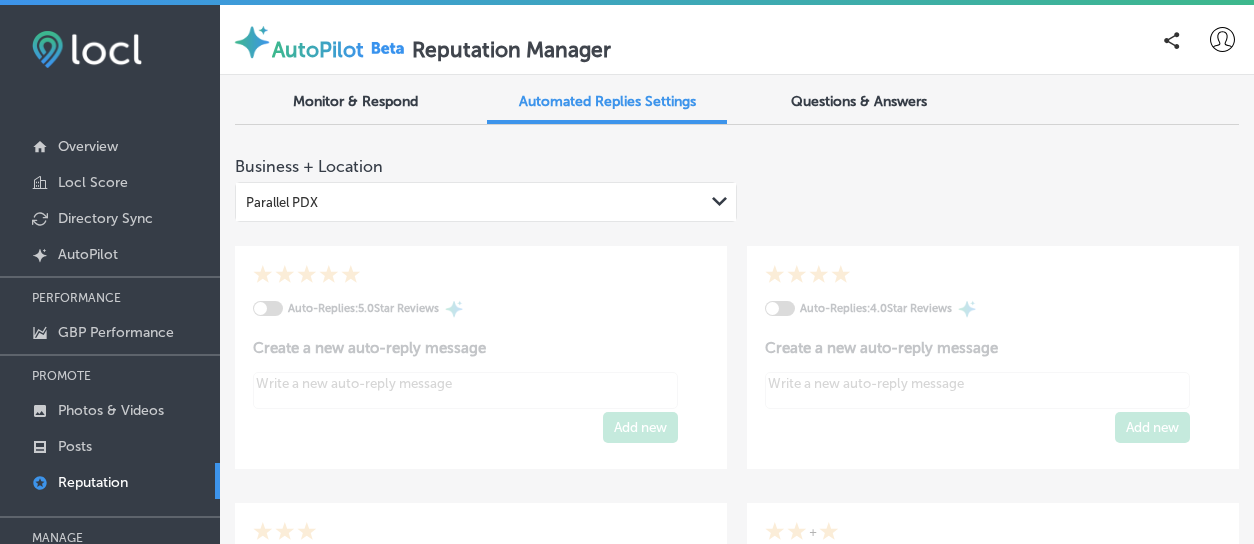 type on "x" 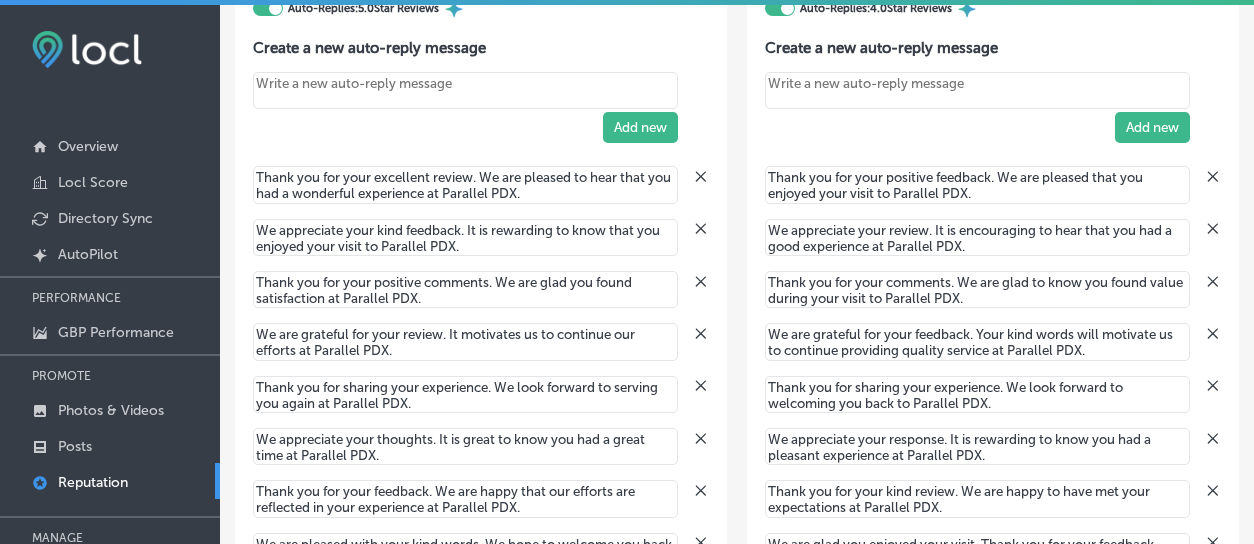 scroll, scrollTop: 400, scrollLeft: 0, axis: vertical 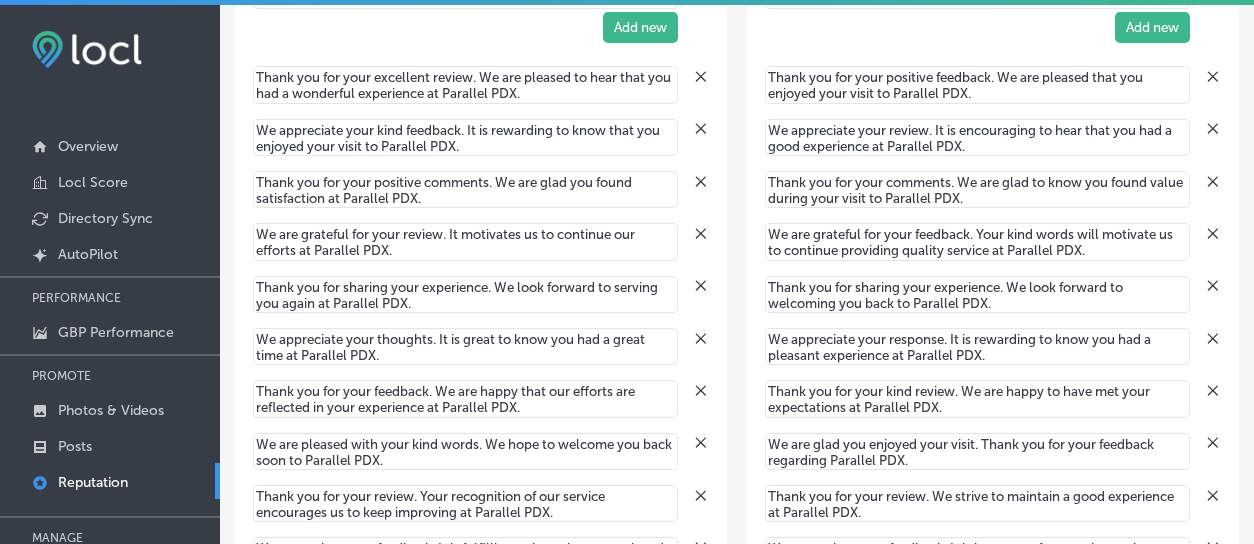 click on "We appreciate your kind feedback. It is rewarding to know that you enjoyed your visit to Parallel PDX." at bounding box center [465, 137] 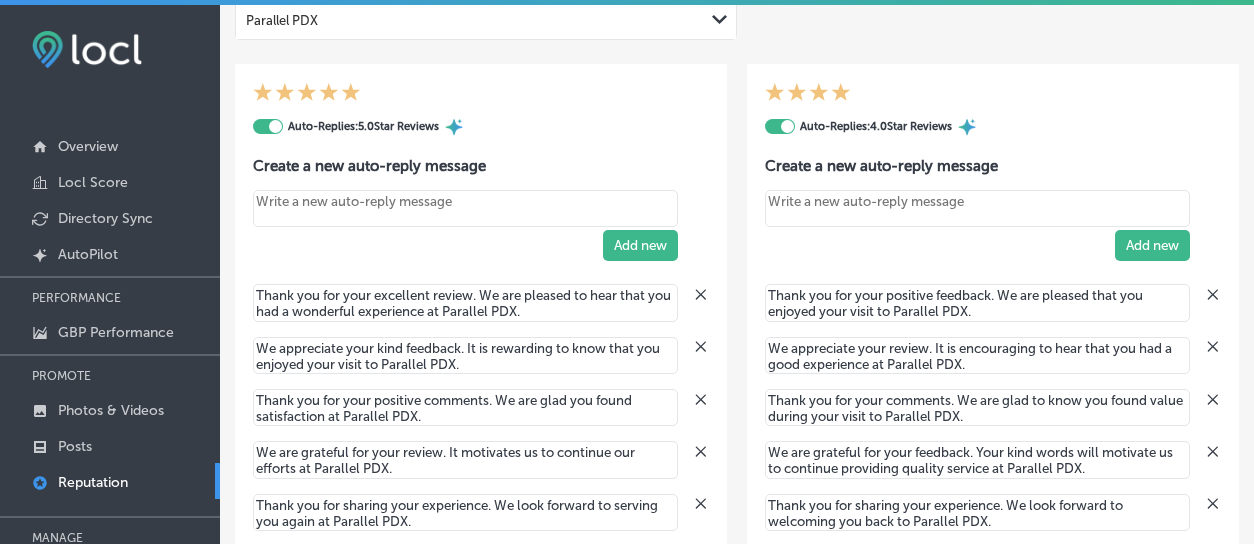 scroll, scrollTop: 300, scrollLeft: 0, axis: vertical 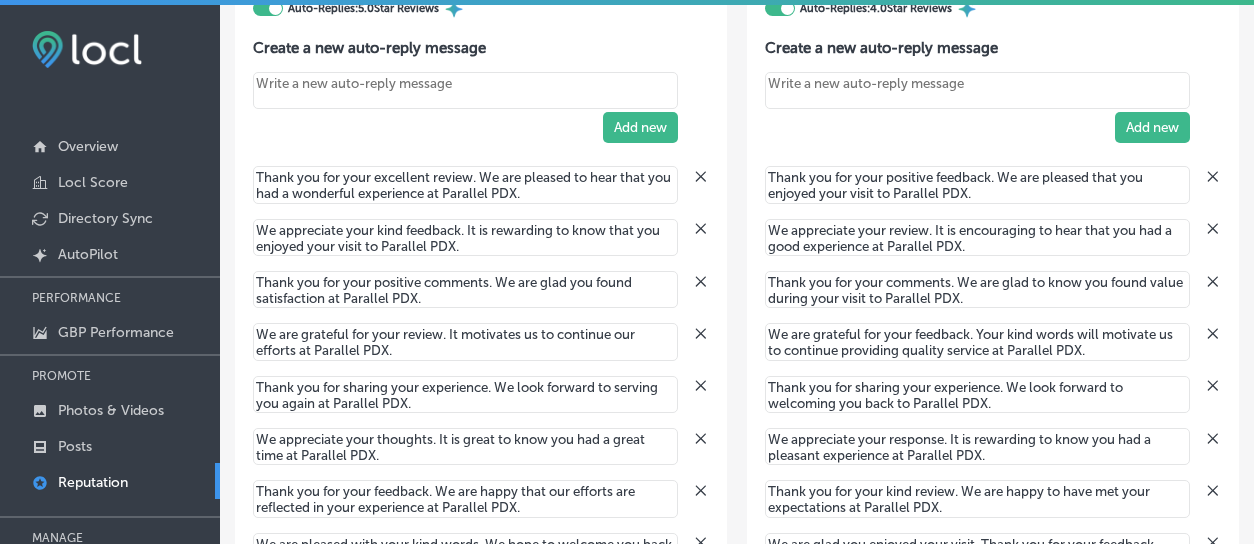 click at bounding box center [465, 90] 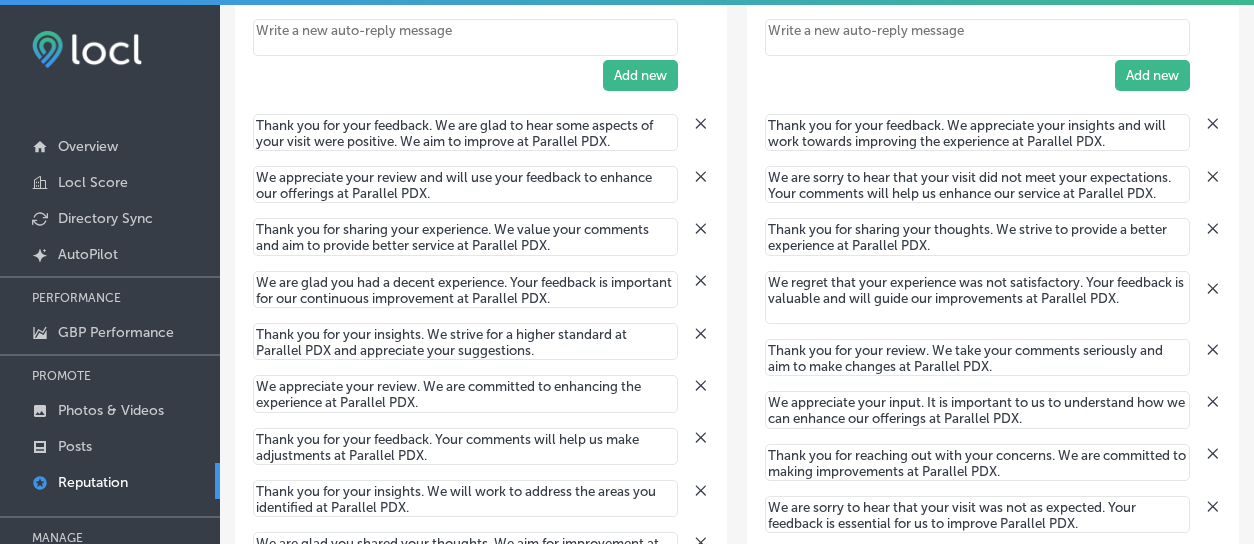 scroll, scrollTop: 1153, scrollLeft: 0, axis: vertical 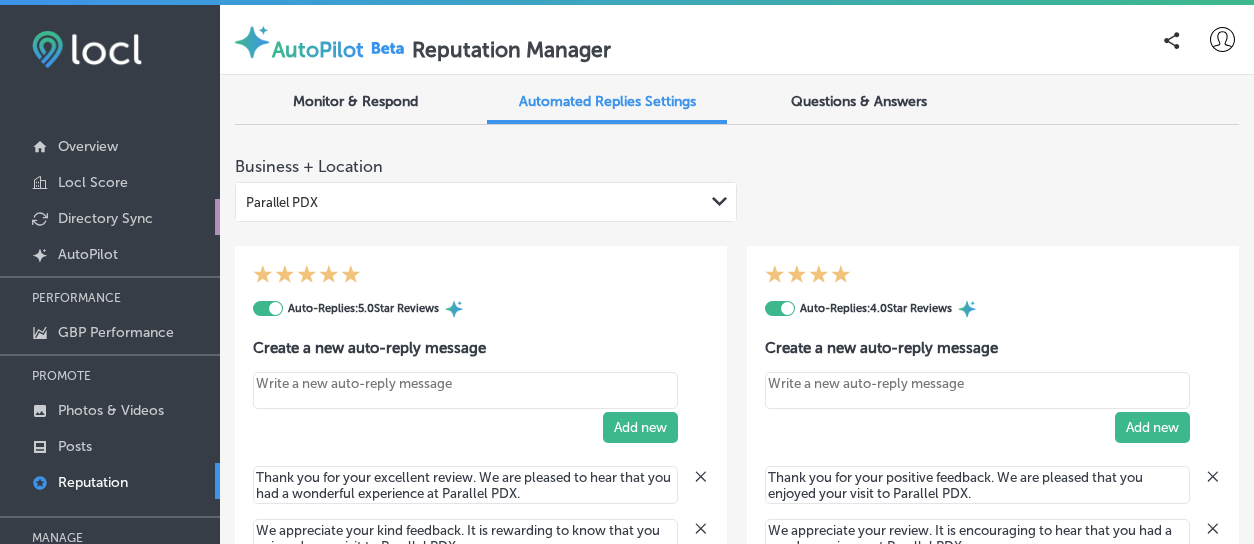 click on "Directory Sync" at bounding box center [110, 217] 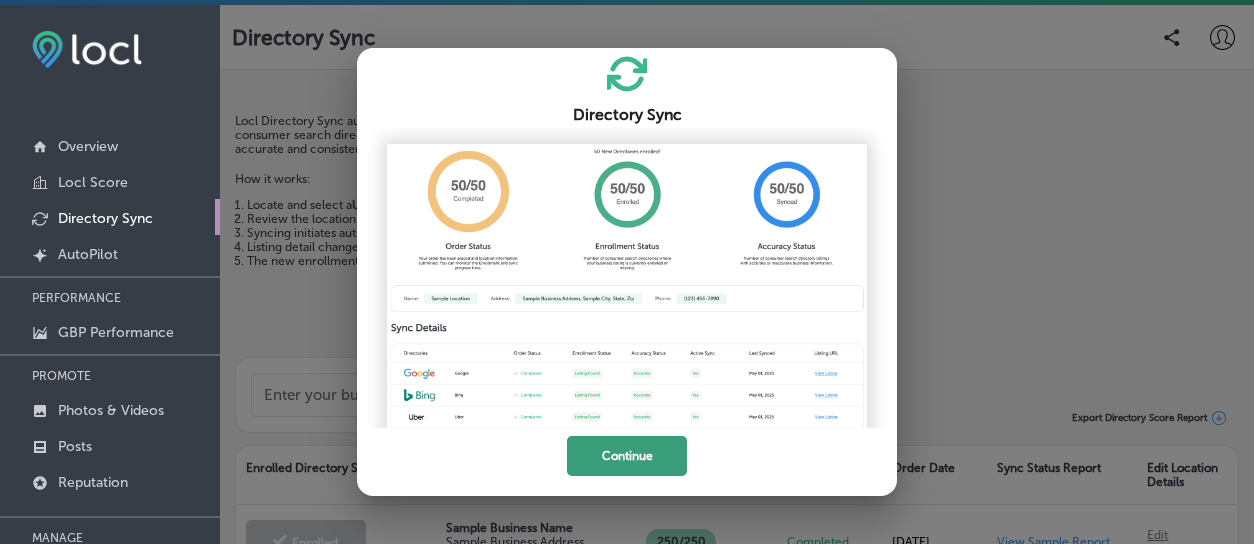click on "Continue" at bounding box center [627, 456] 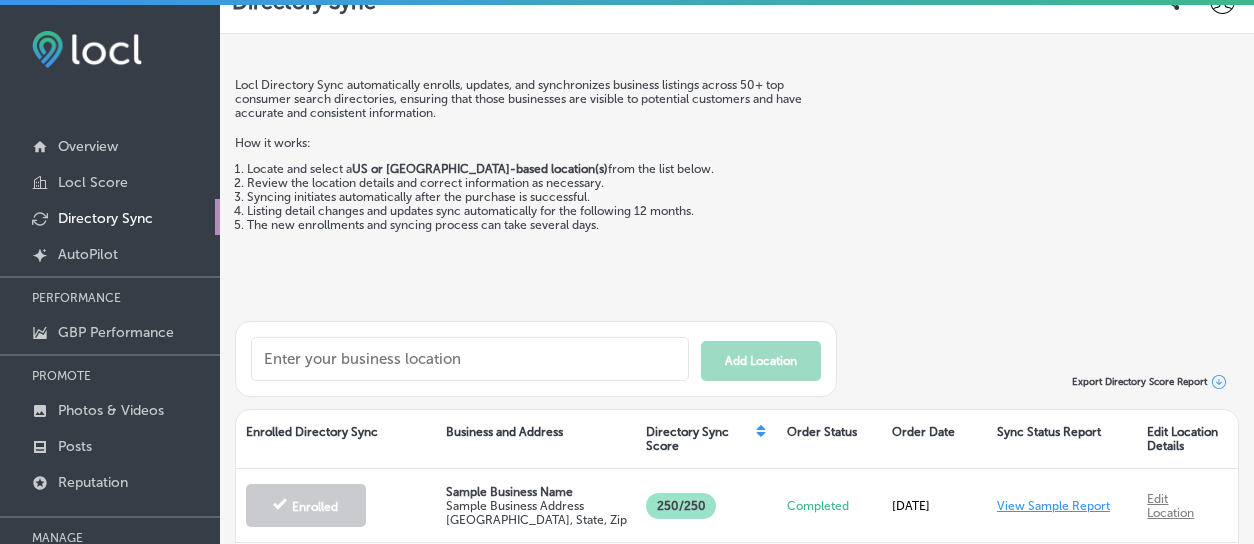 scroll, scrollTop: 196, scrollLeft: 0, axis: vertical 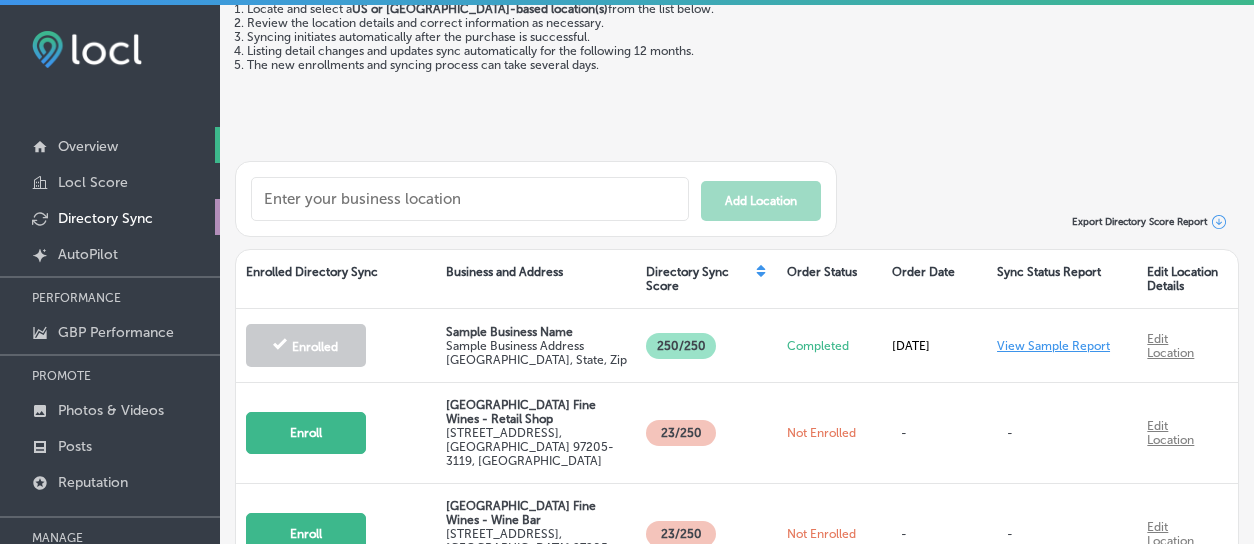click on "Overview" at bounding box center [88, 146] 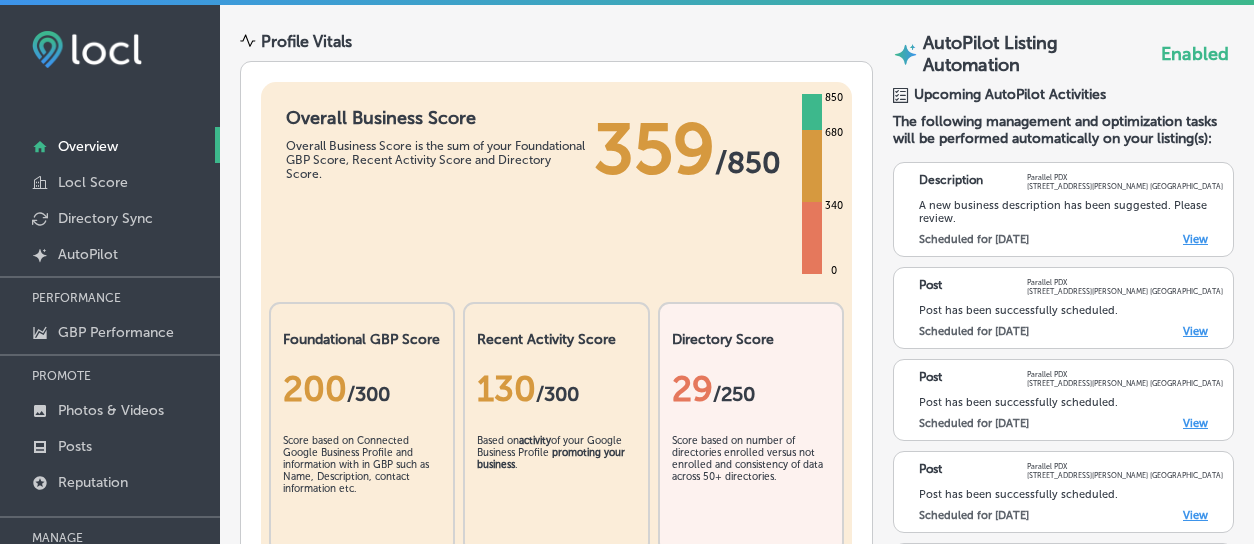 scroll, scrollTop: 0, scrollLeft: 0, axis: both 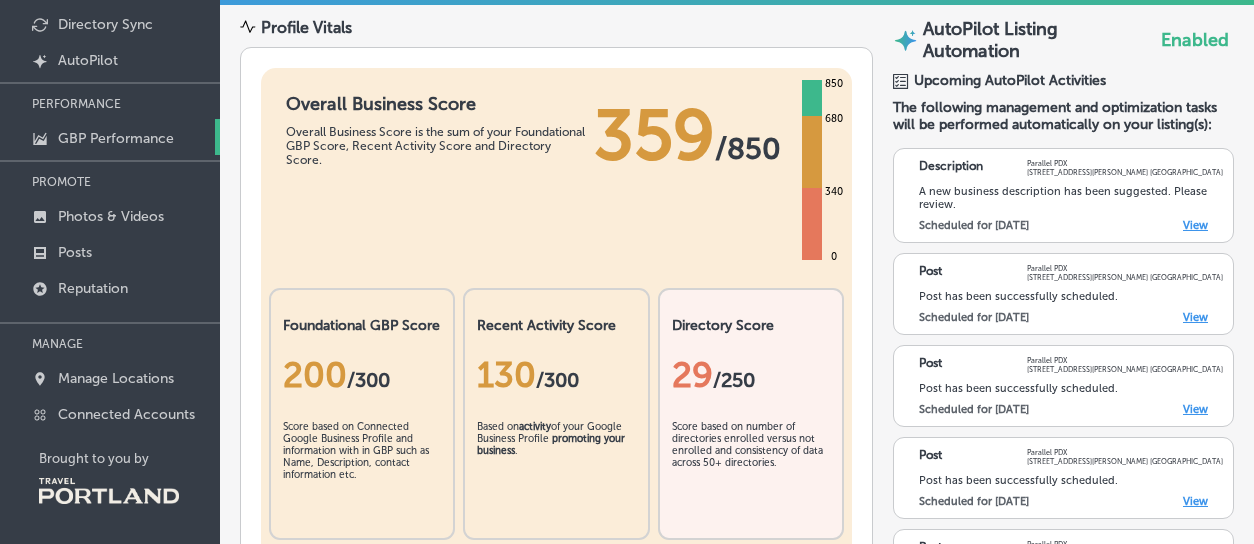 click on "GBP Performance" at bounding box center [116, 138] 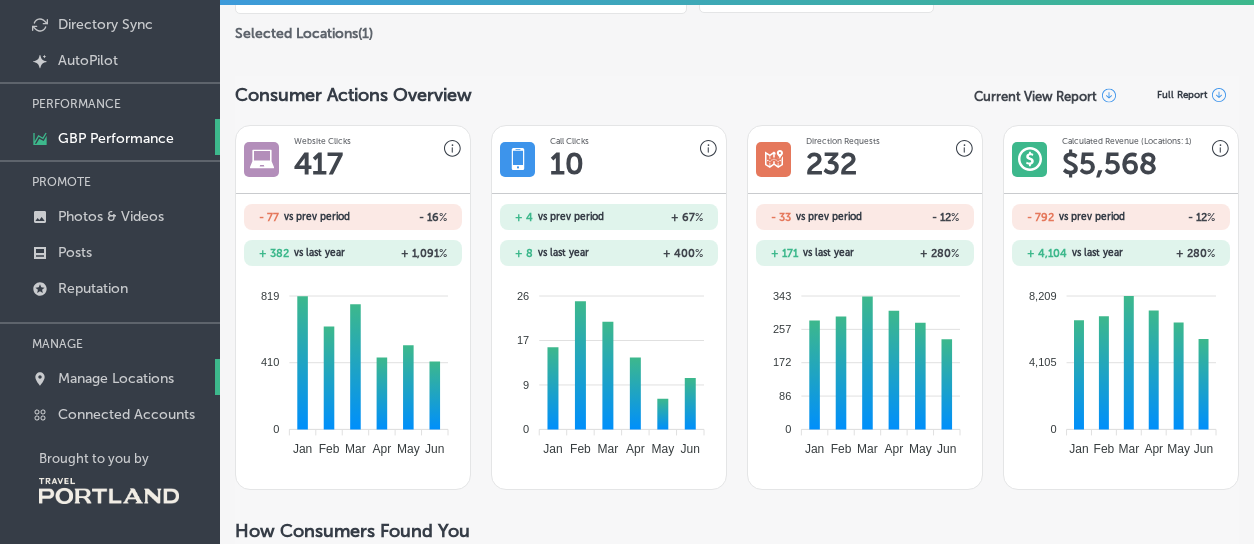 click on "Manage Locations" at bounding box center [116, 378] 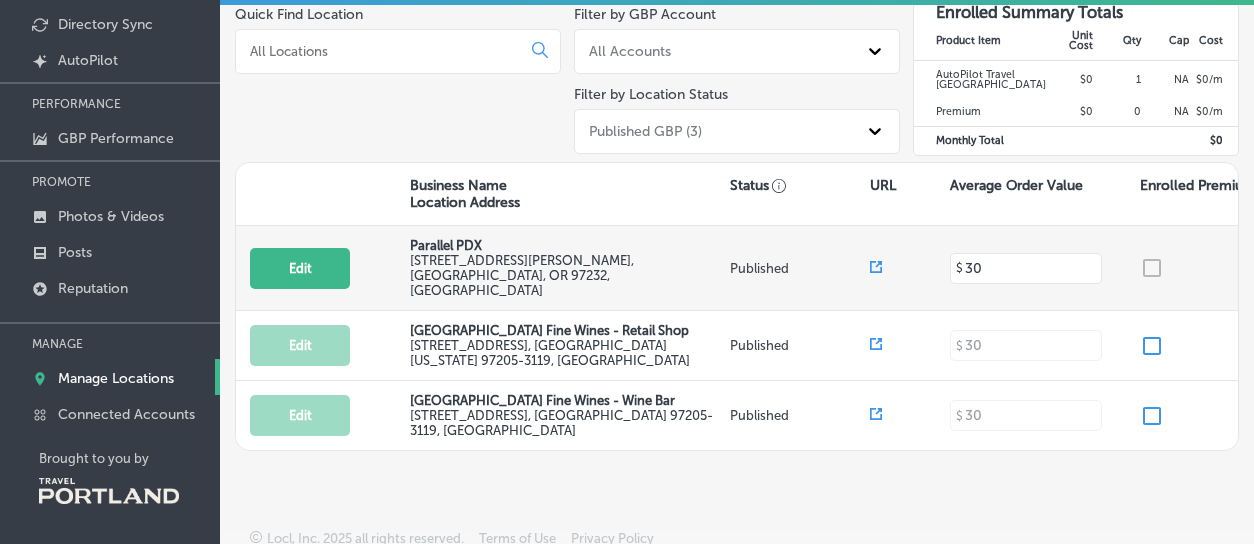click at bounding box center (1212, 268) 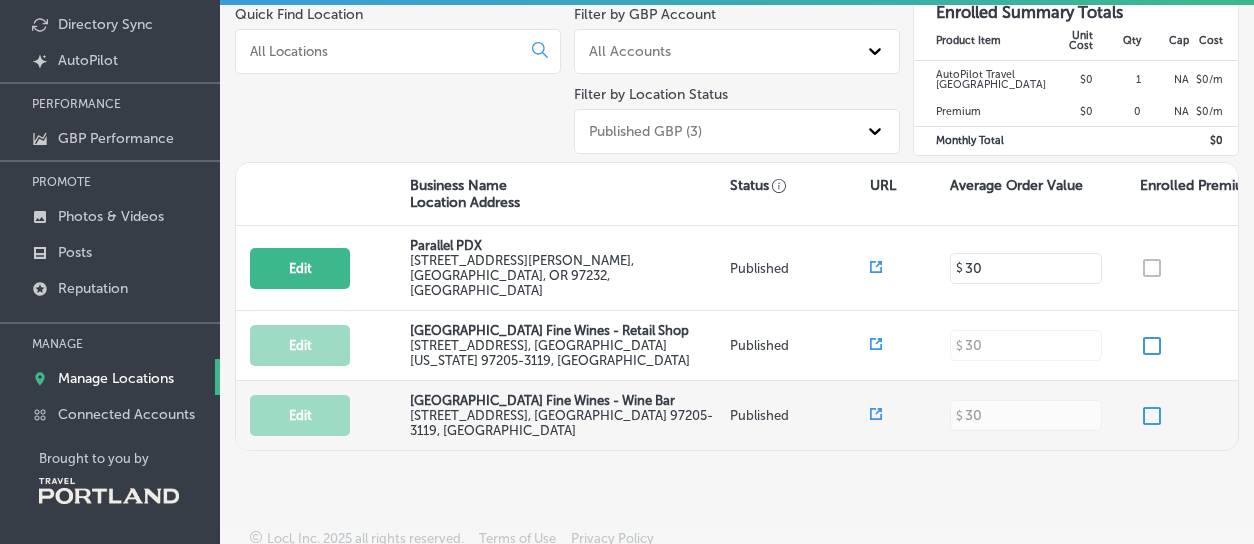 scroll, scrollTop: 0, scrollLeft: 0, axis: both 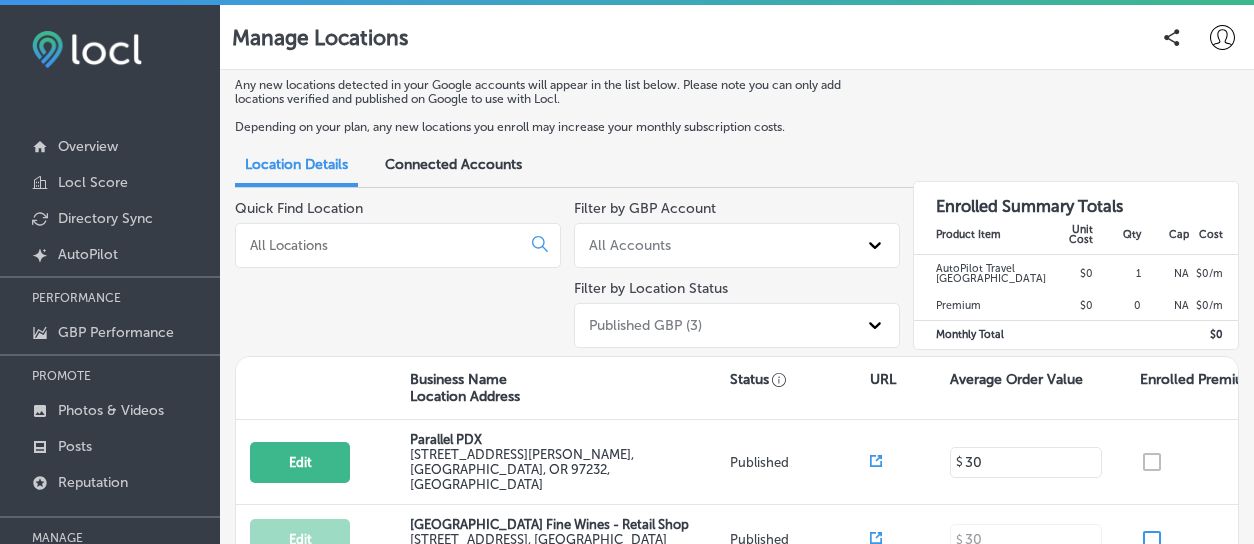 click 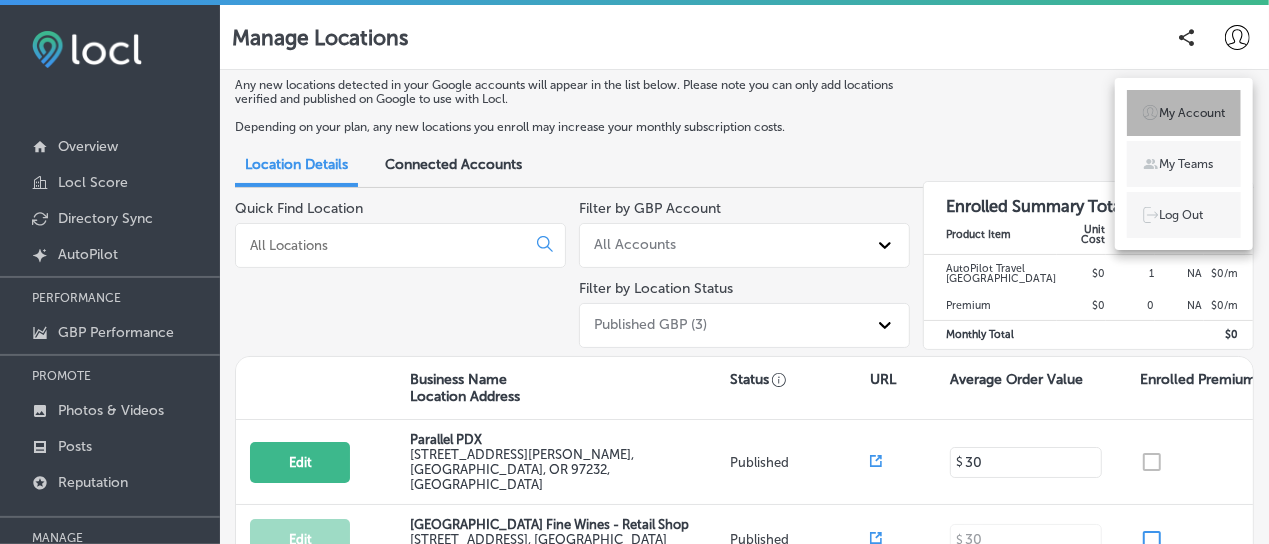click on "My Account" at bounding box center (1192, 113) 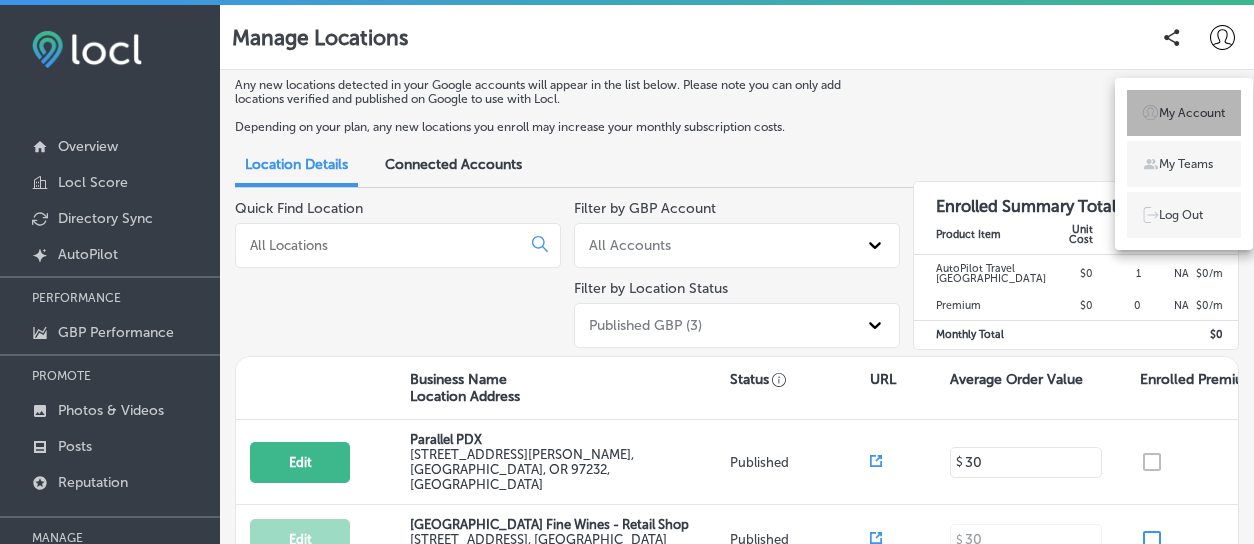 select on "US" 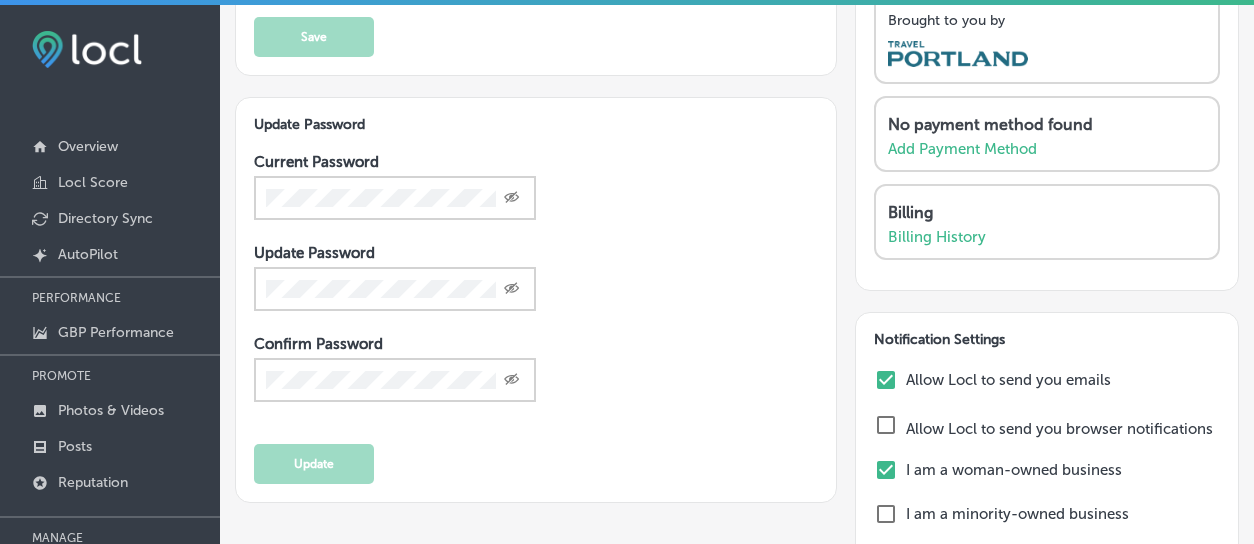scroll, scrollTop: 354, scrollLeft: 0, axis: vertical 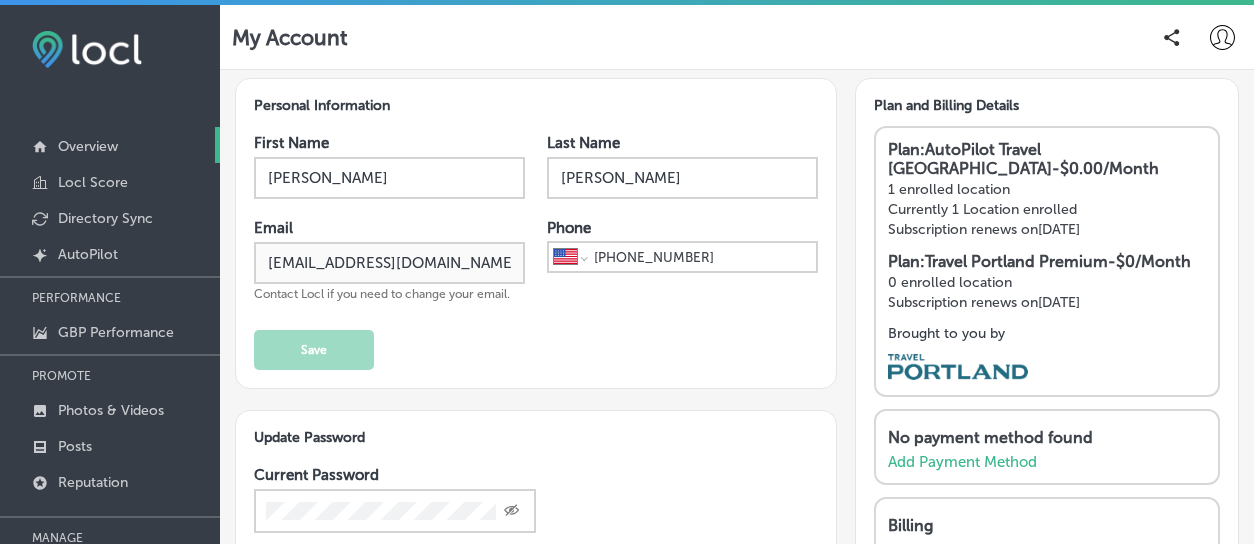 click on "Overview" at bounding box center [88, 146] 